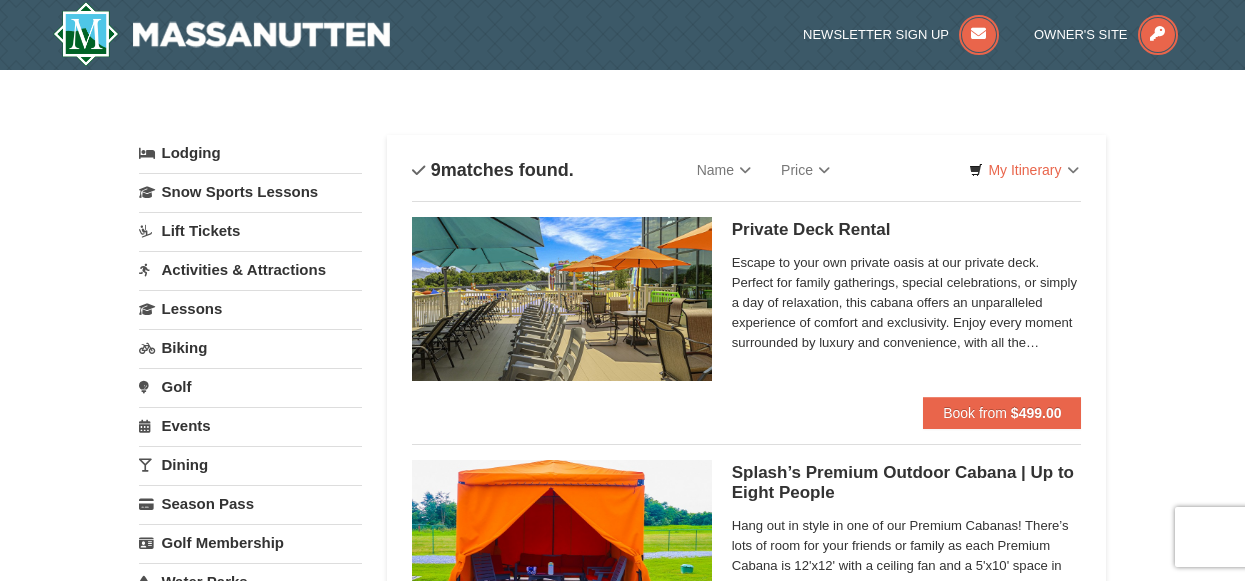 scroll, scrollTop: 0, scrollLeft: 0, axis: both 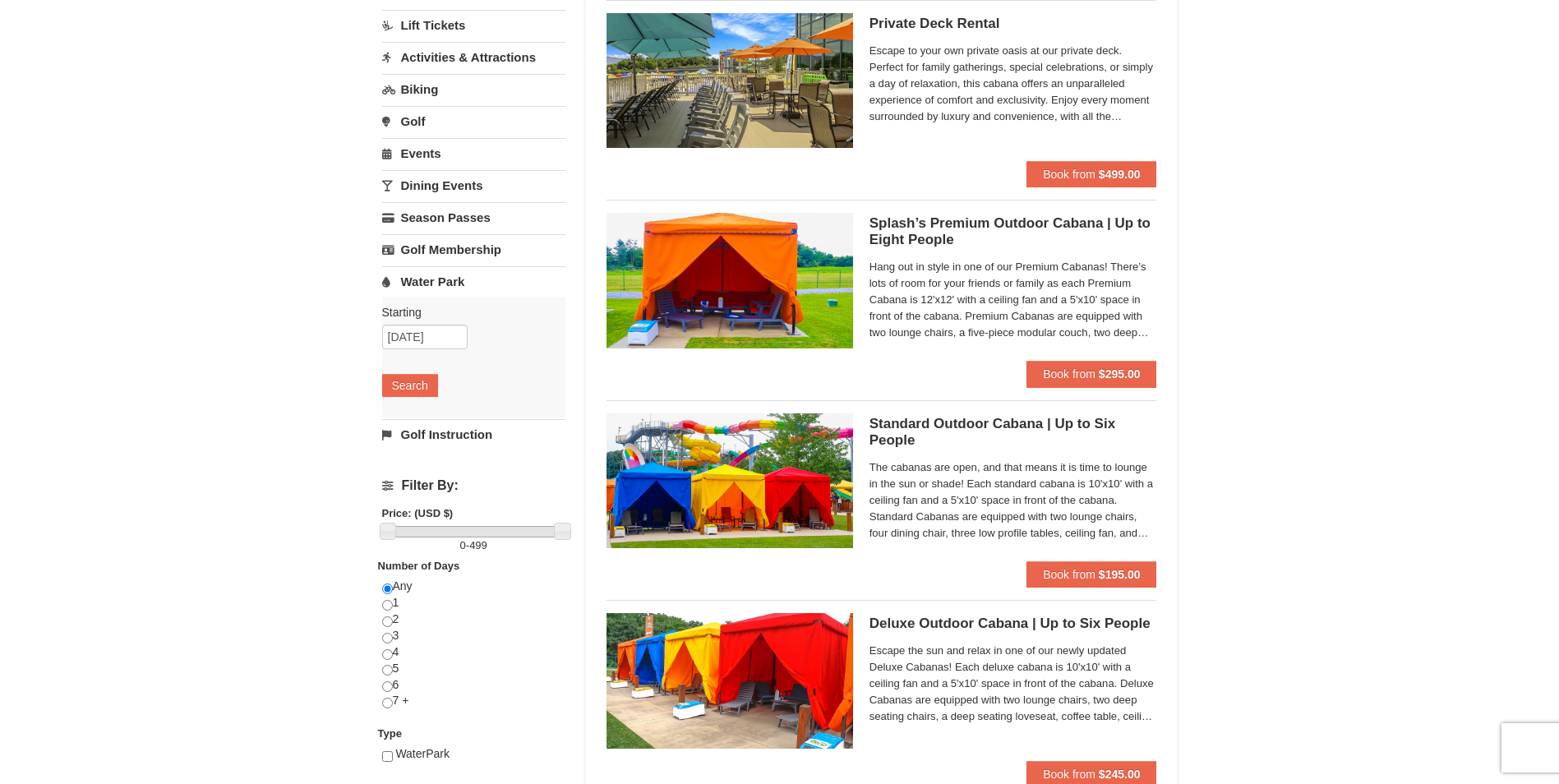 click on "Activities & Attractions" at bounding box center [473, 57] 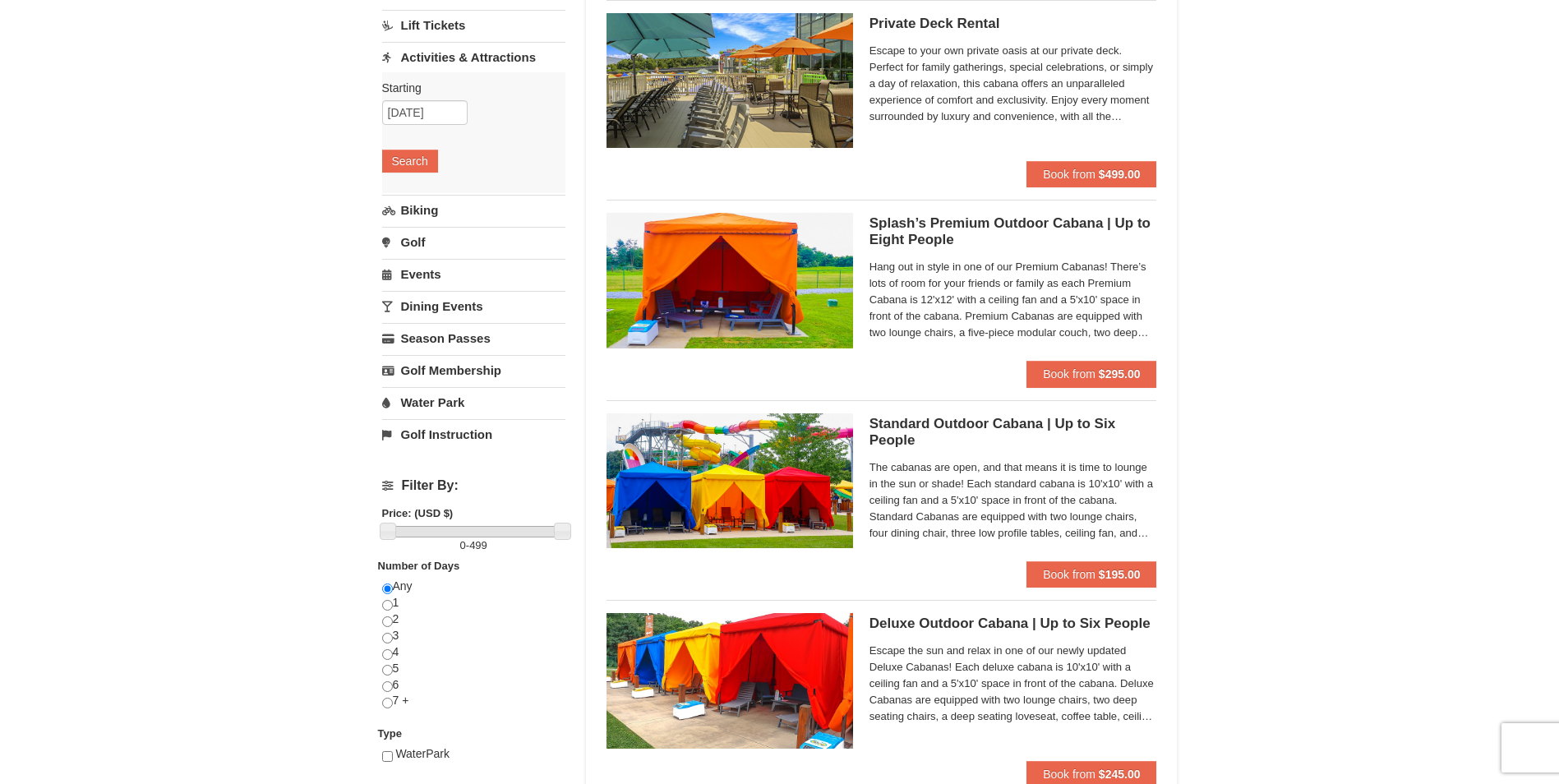 click on "Water Park" at bounding box center (473, 402) 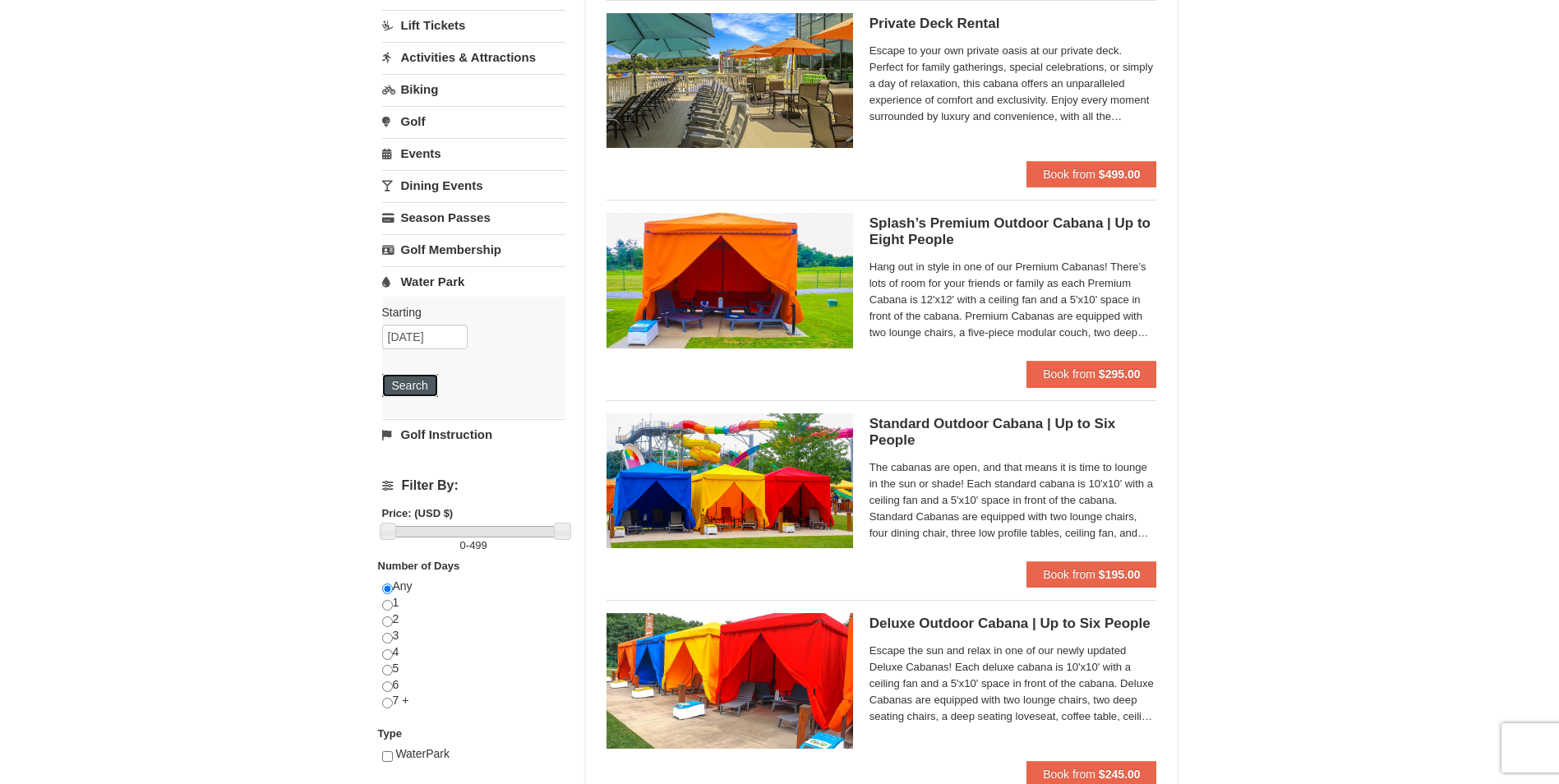 click on "Search" at bounding box center (410, 385) 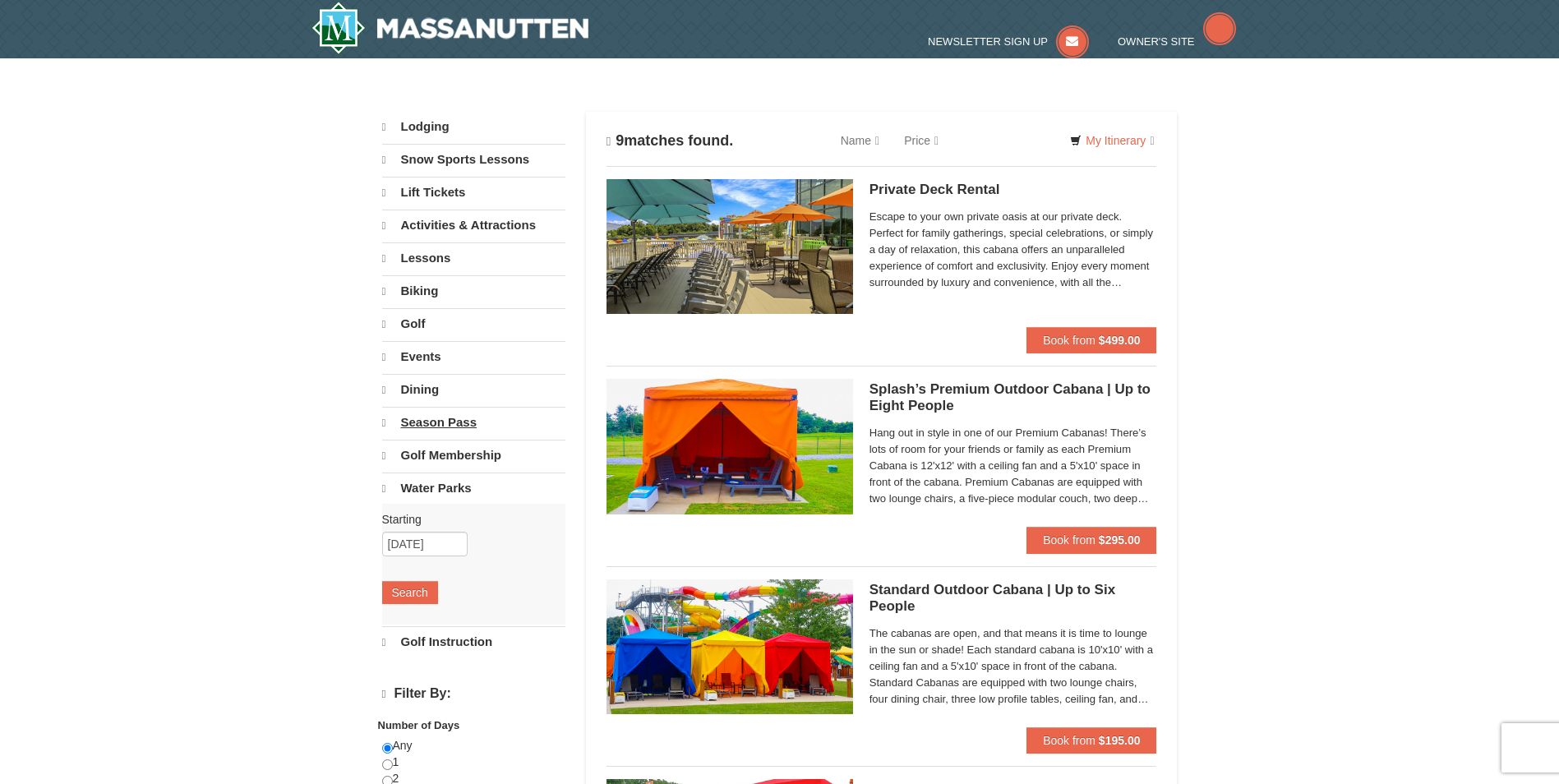 scroll, scrollTop: 0, scrollLeft: 0, axis: both 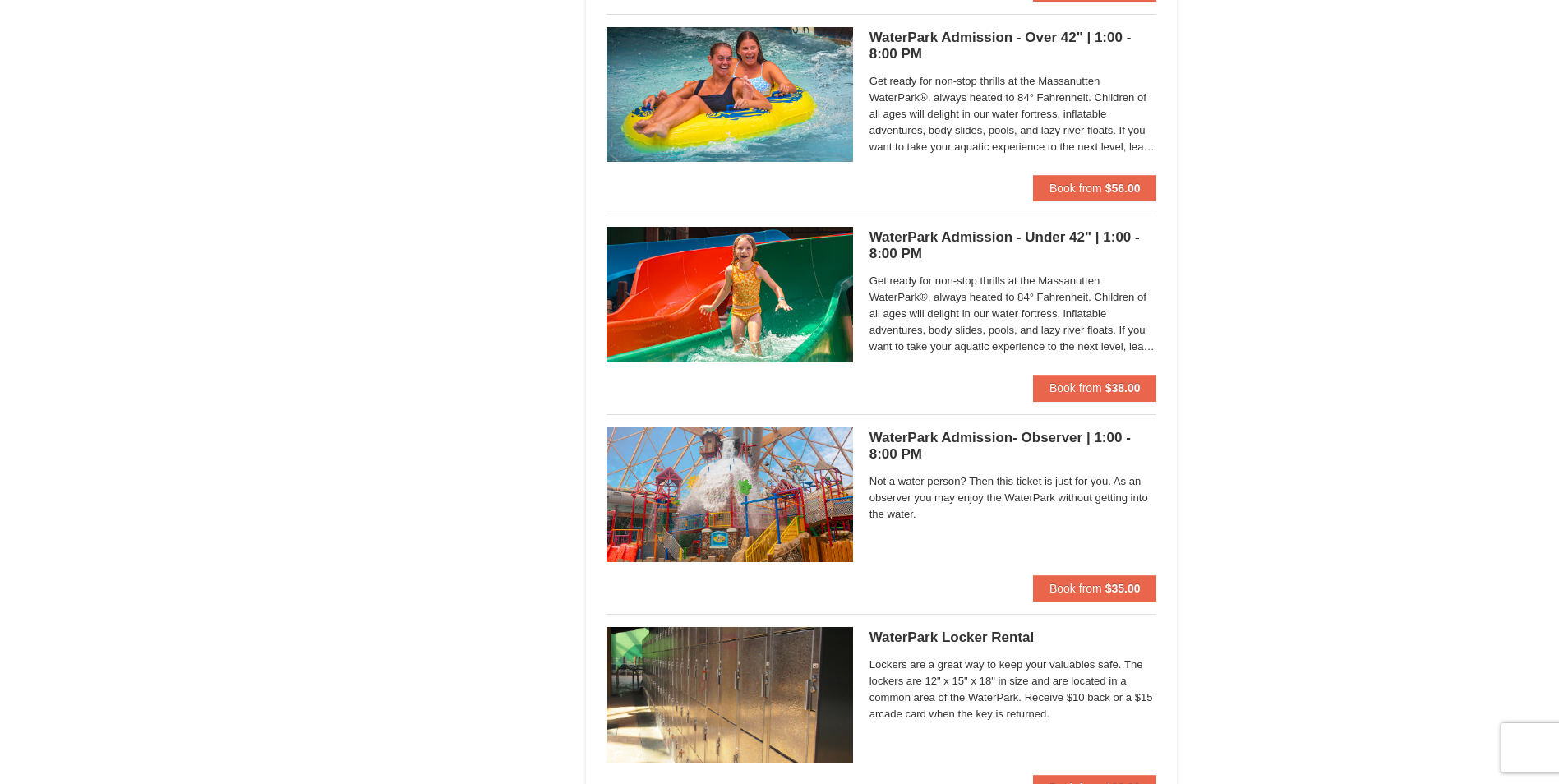 click on "Get ready for non-stop thrills at the Massanutten WaterPark®, always heated to 84° Fahrenheit. Children of all ages will delight in our water fortress, inflatable adventures, body slides, pools, and lazy river floats. If you want to take your aquatic experience to the next level, learn how to surf on our FlowRider® Endless Wave. No matter what adventure you choose, you’ll be sure to meet new friends along the way! Don't forget to bring a towel." at bounding box center (1013, 114) 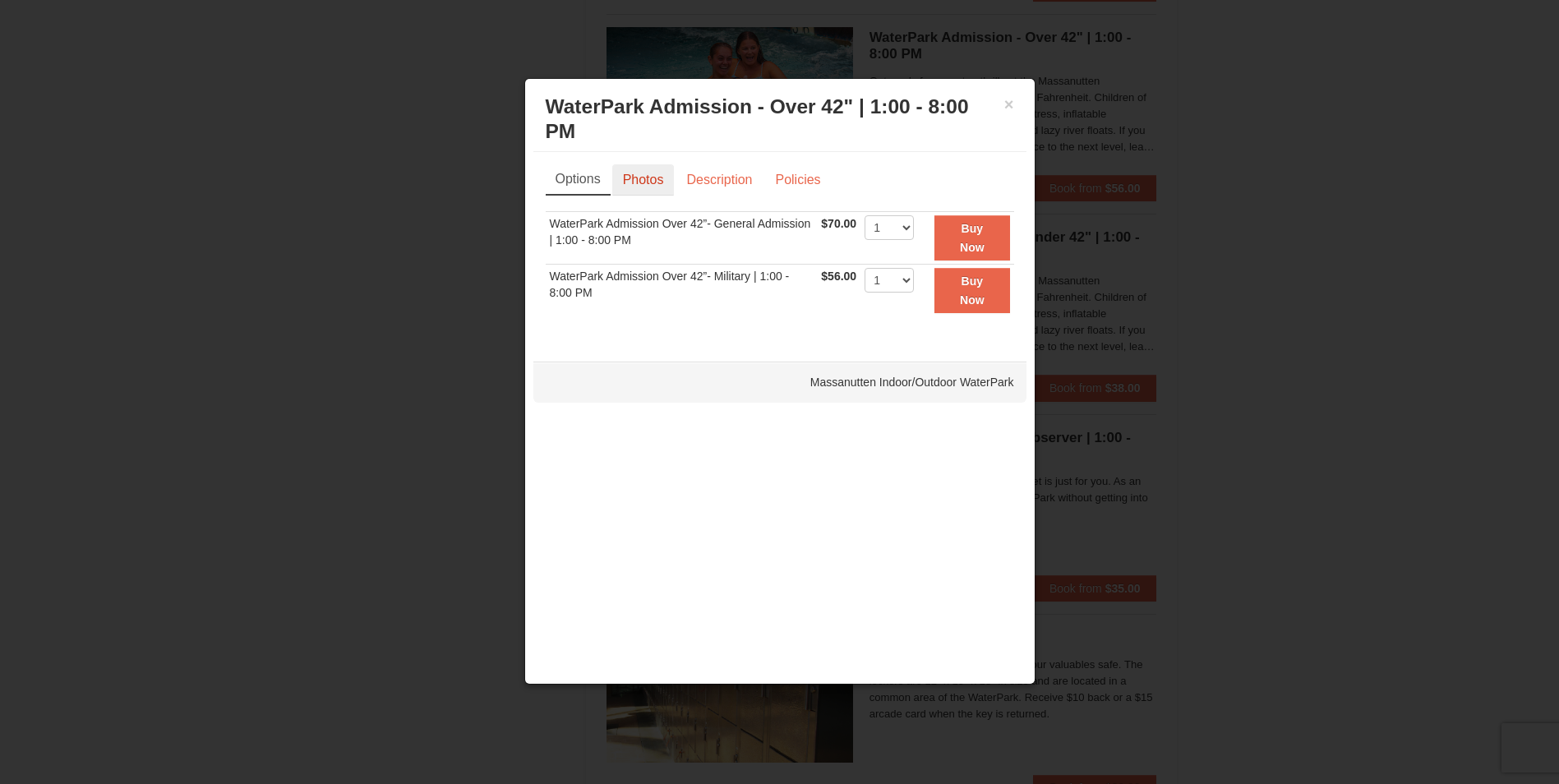 click on "Photos" at bounding box center (643, 180) 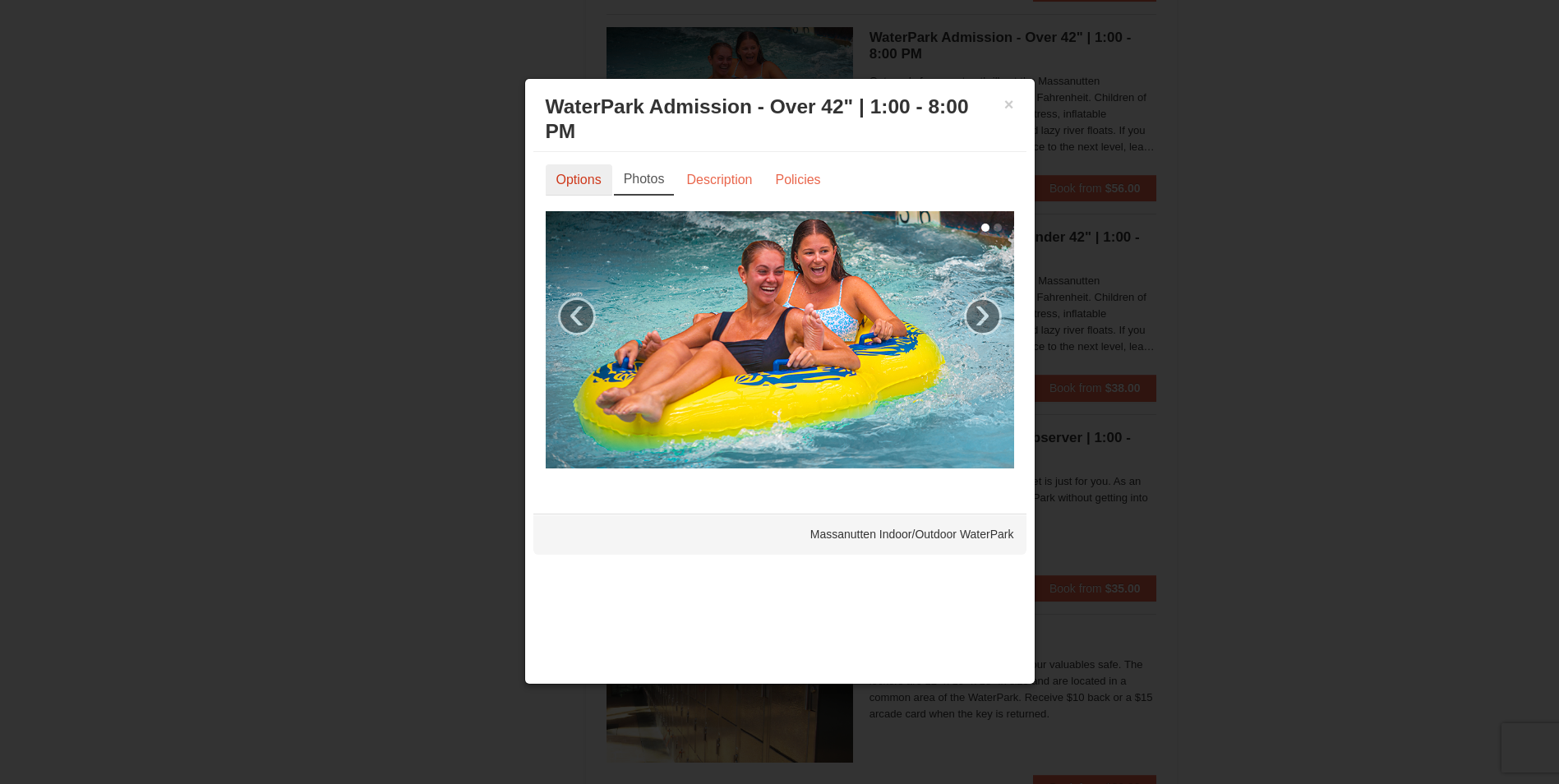 click on "Options" at bounding box center (579, 180) 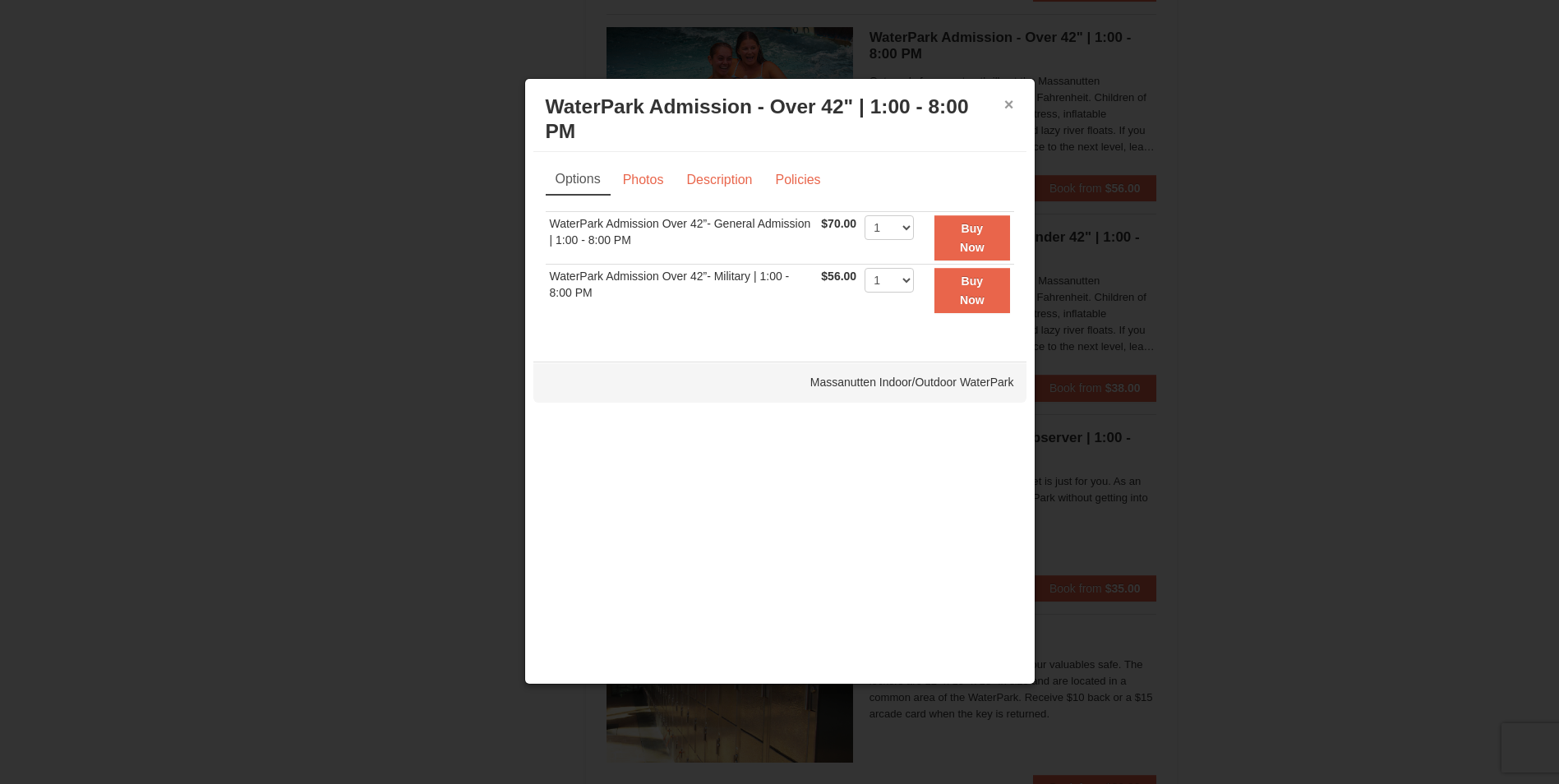 click on "×" at bounding box center (1009, 104) 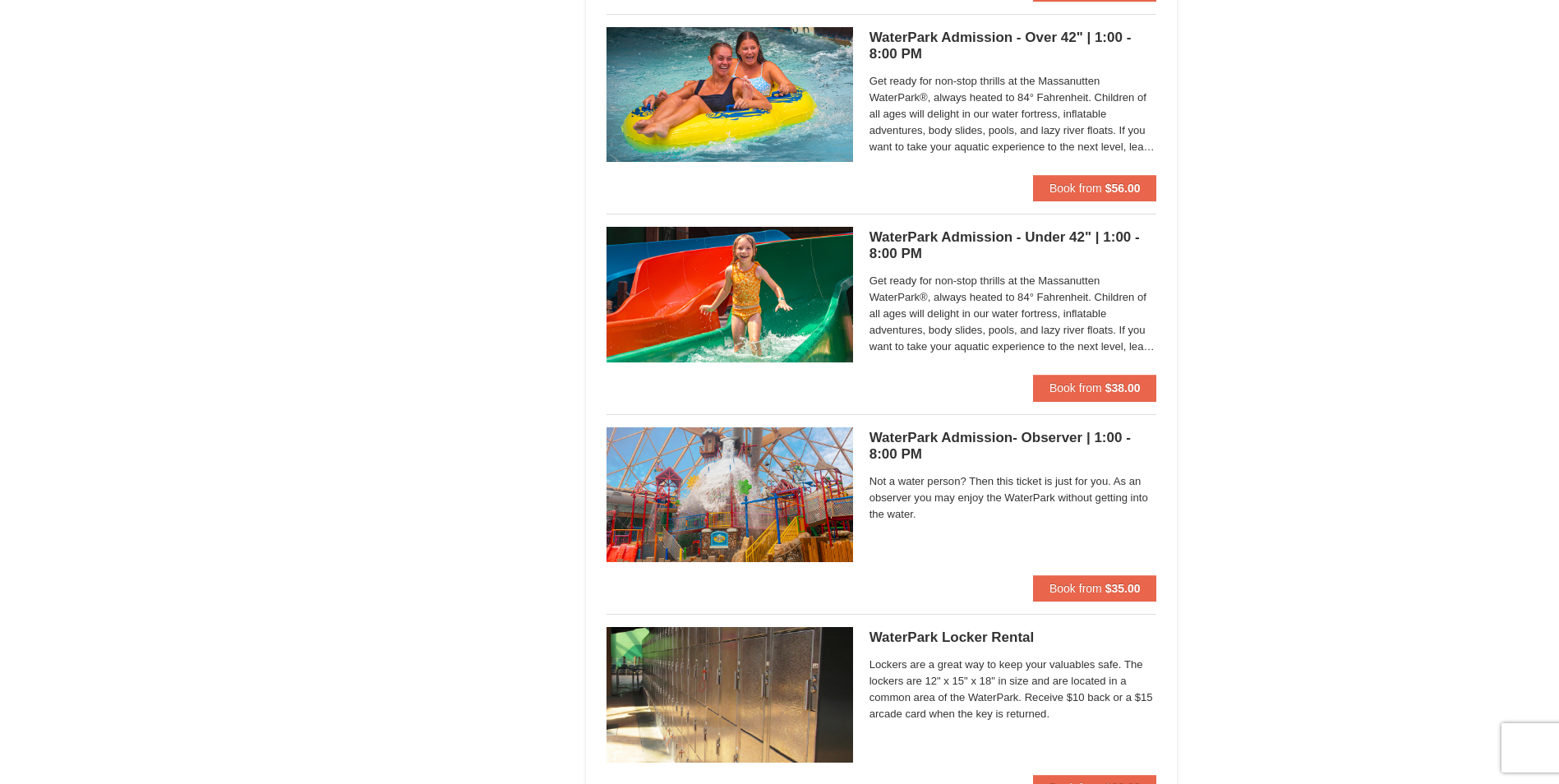 click on "WaterPark Admission - Under 42" | 1:00 - 8:00 PM  Massanutten Indoor/Outdoor WaterPark" at bounding box center (1013, 246) 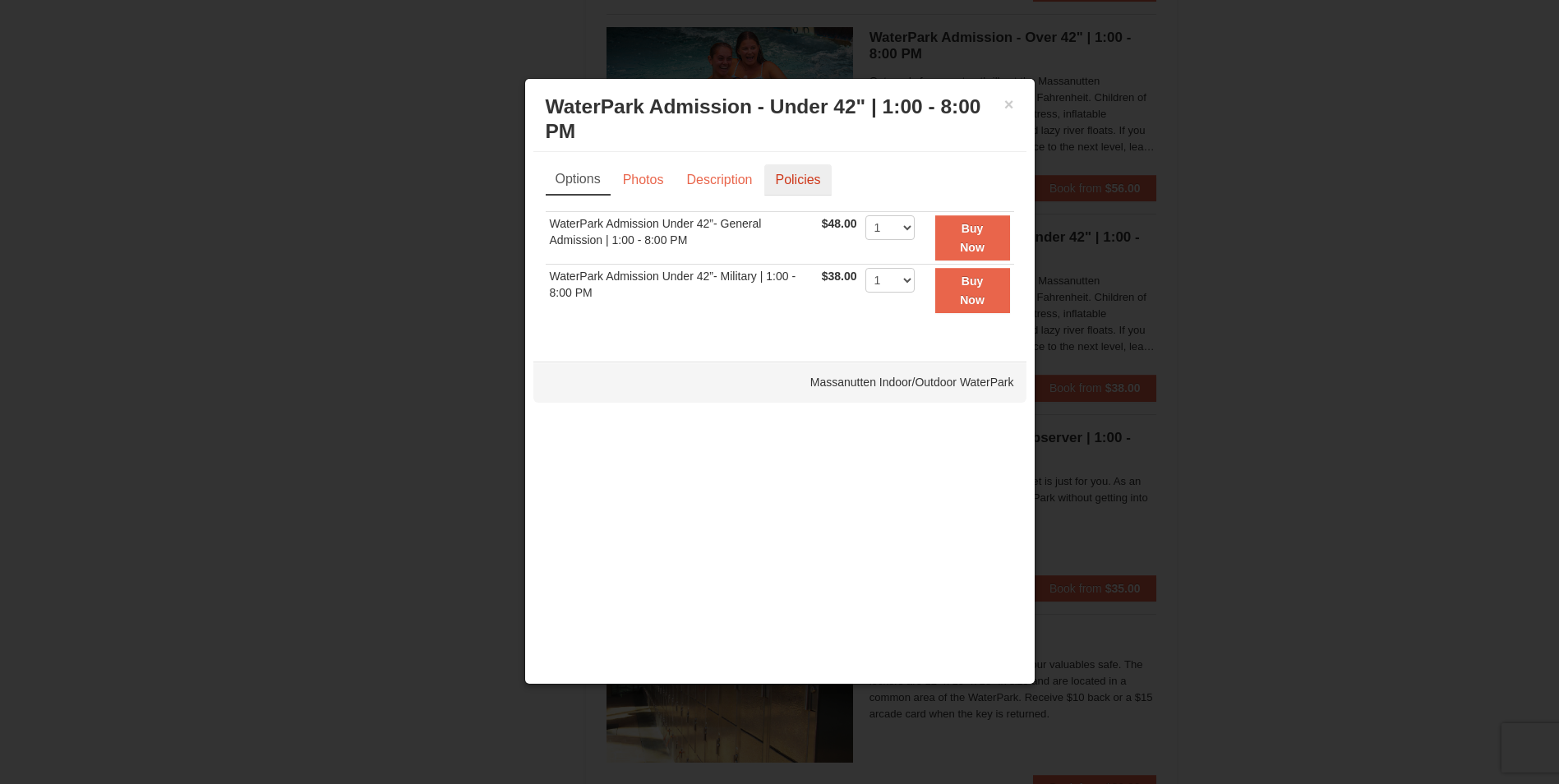 click on "Policies" at bounding box center (797, 180) 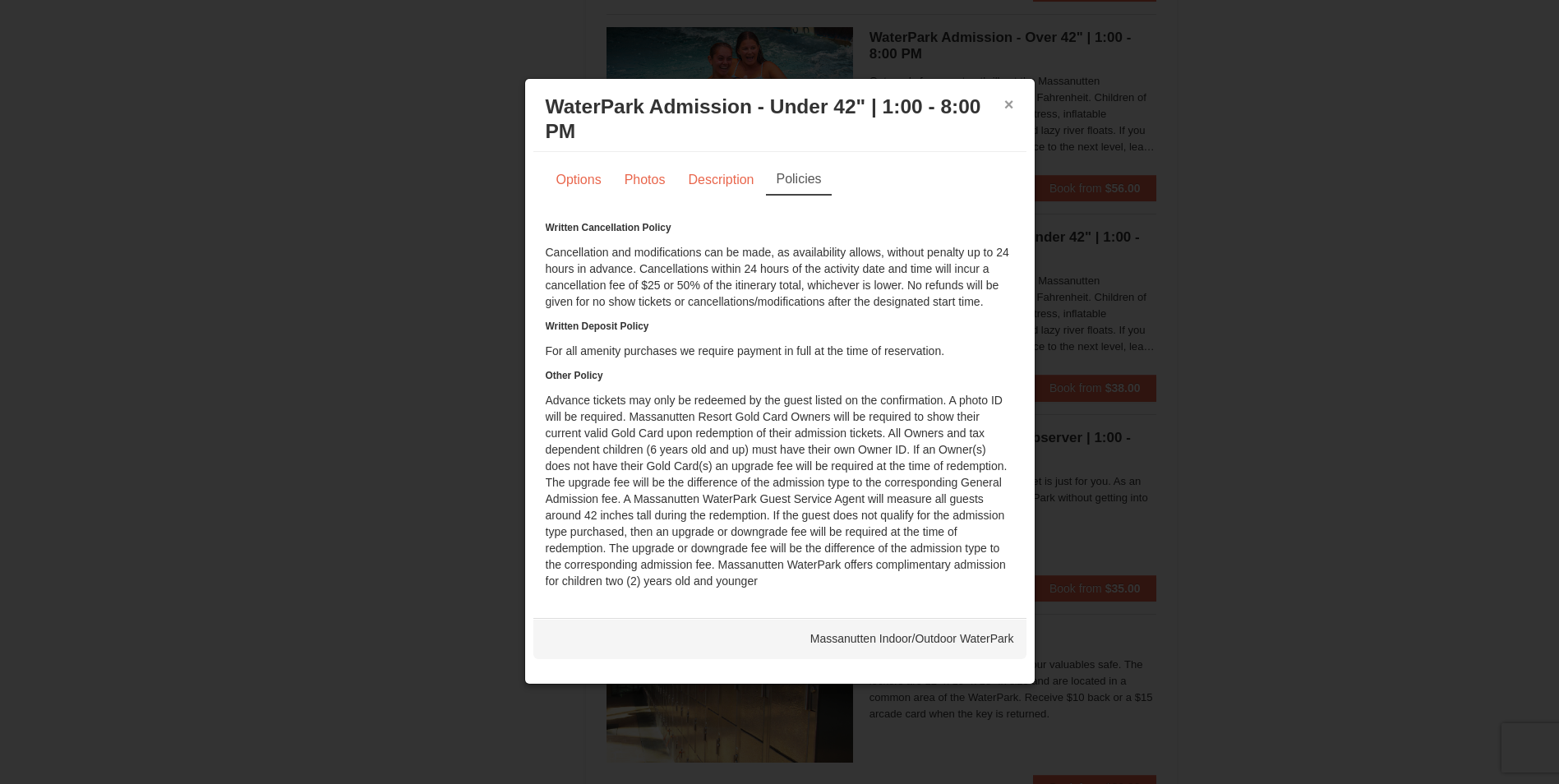 click on "×" at bounding box center [1009, 104] 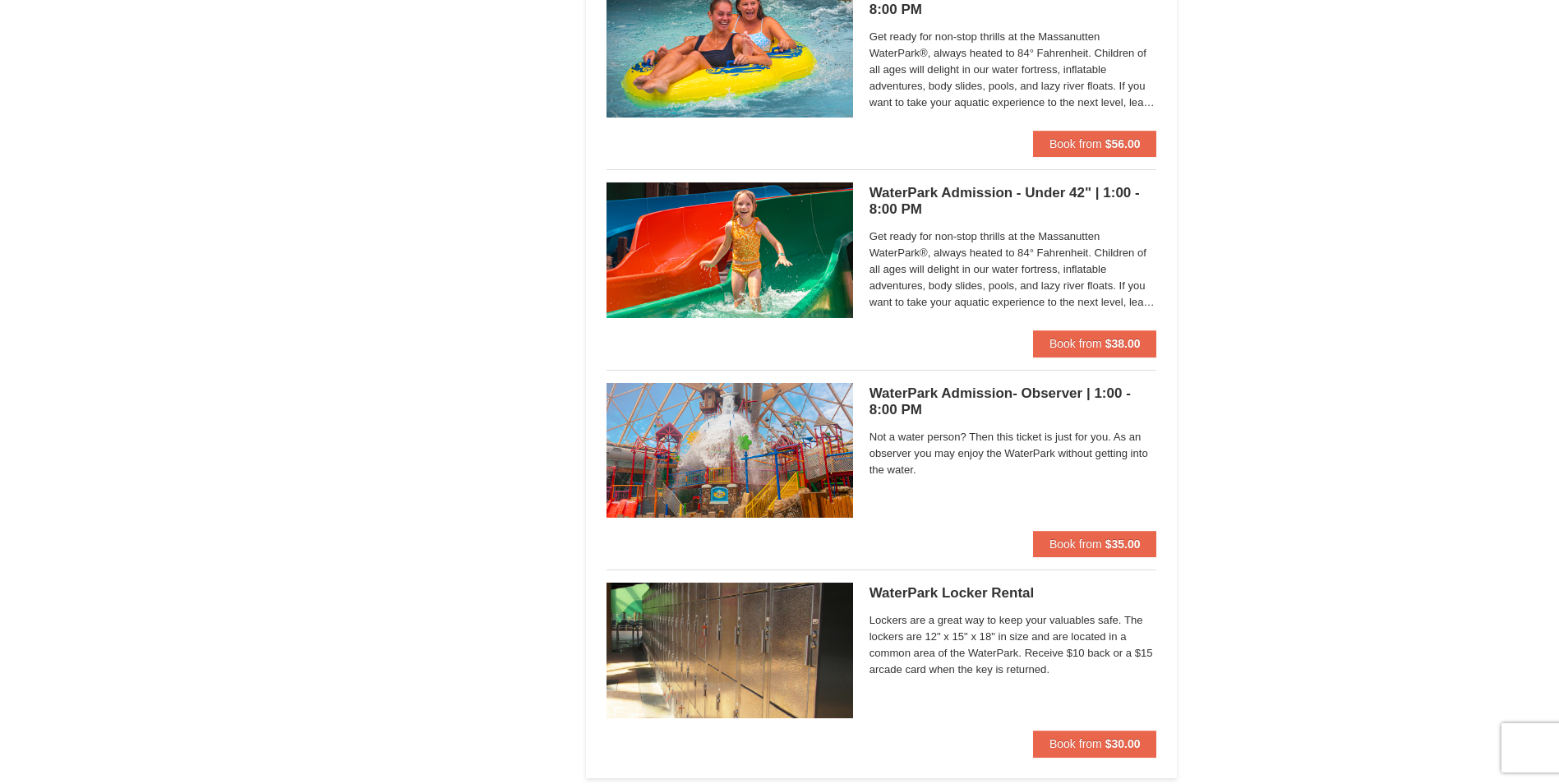 scroll, scrollTop: 1315, scrollLeft: 0, axis: vertical 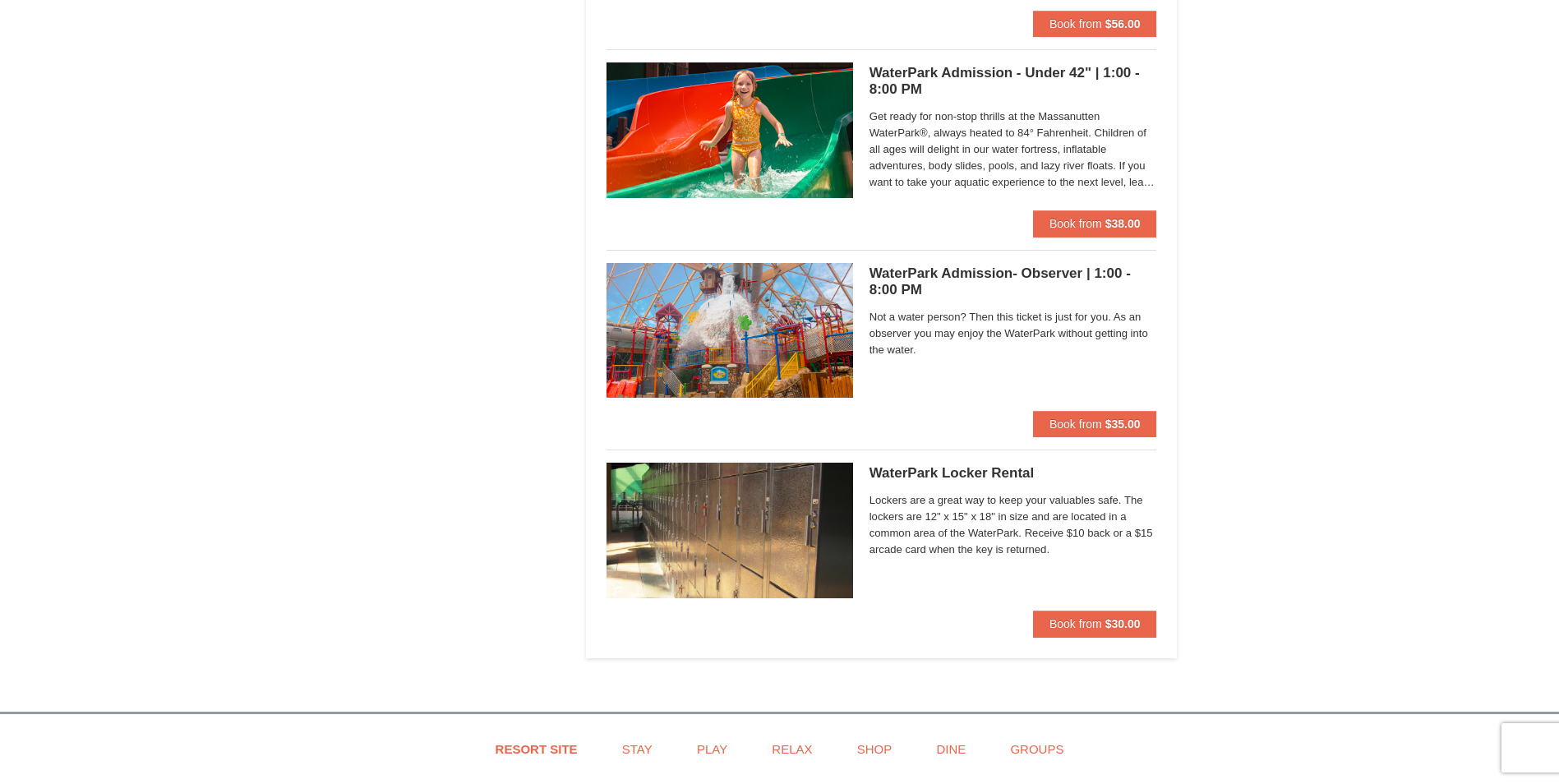 click on "WaterPark Admission- Observer | 1:00 - 8:00 PM  Massanutten Indoor/Outdoor WaterPark" at bounding box center [1013, 282] 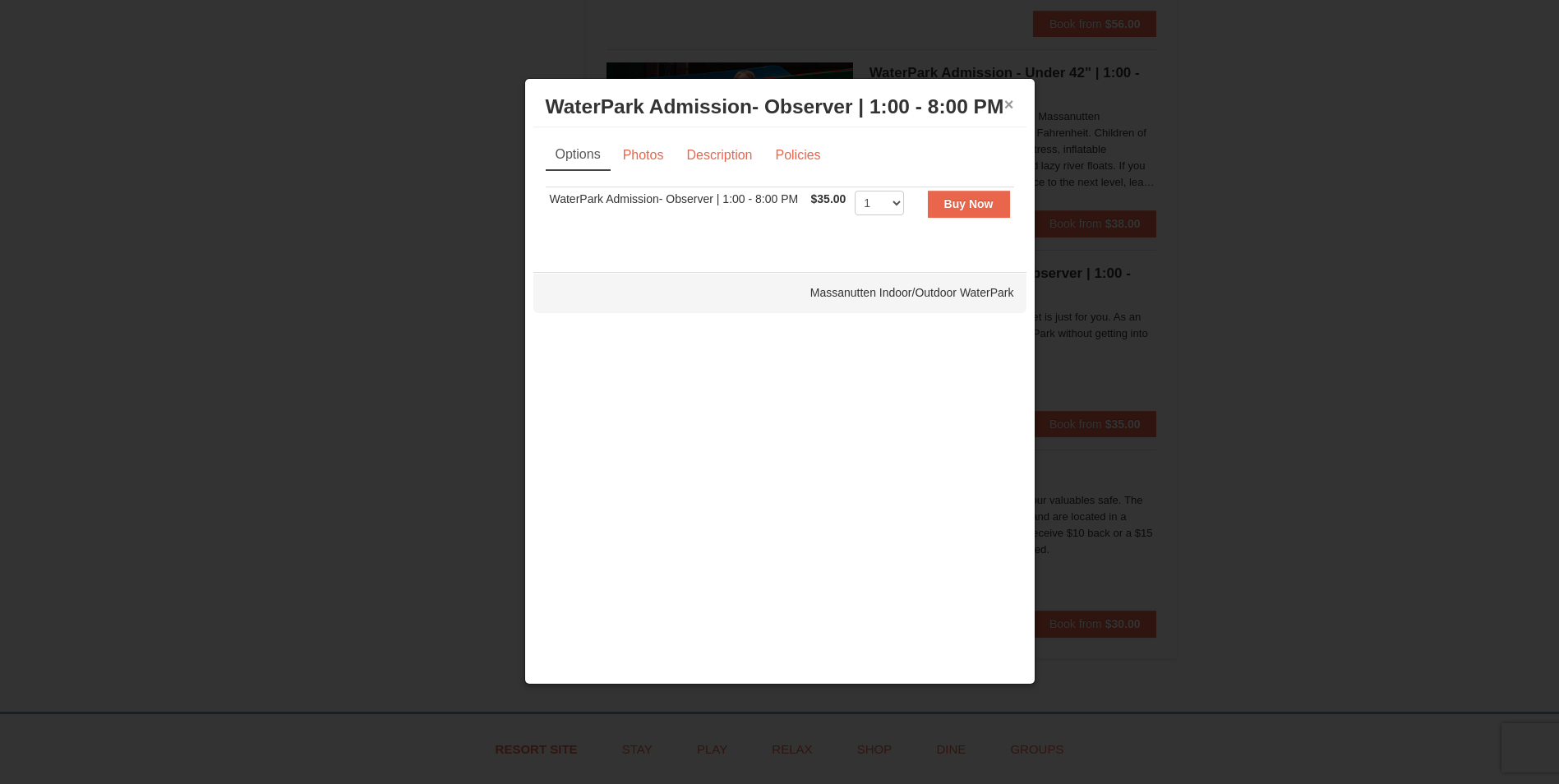 click on "×" at bounding box center [1009, 104] 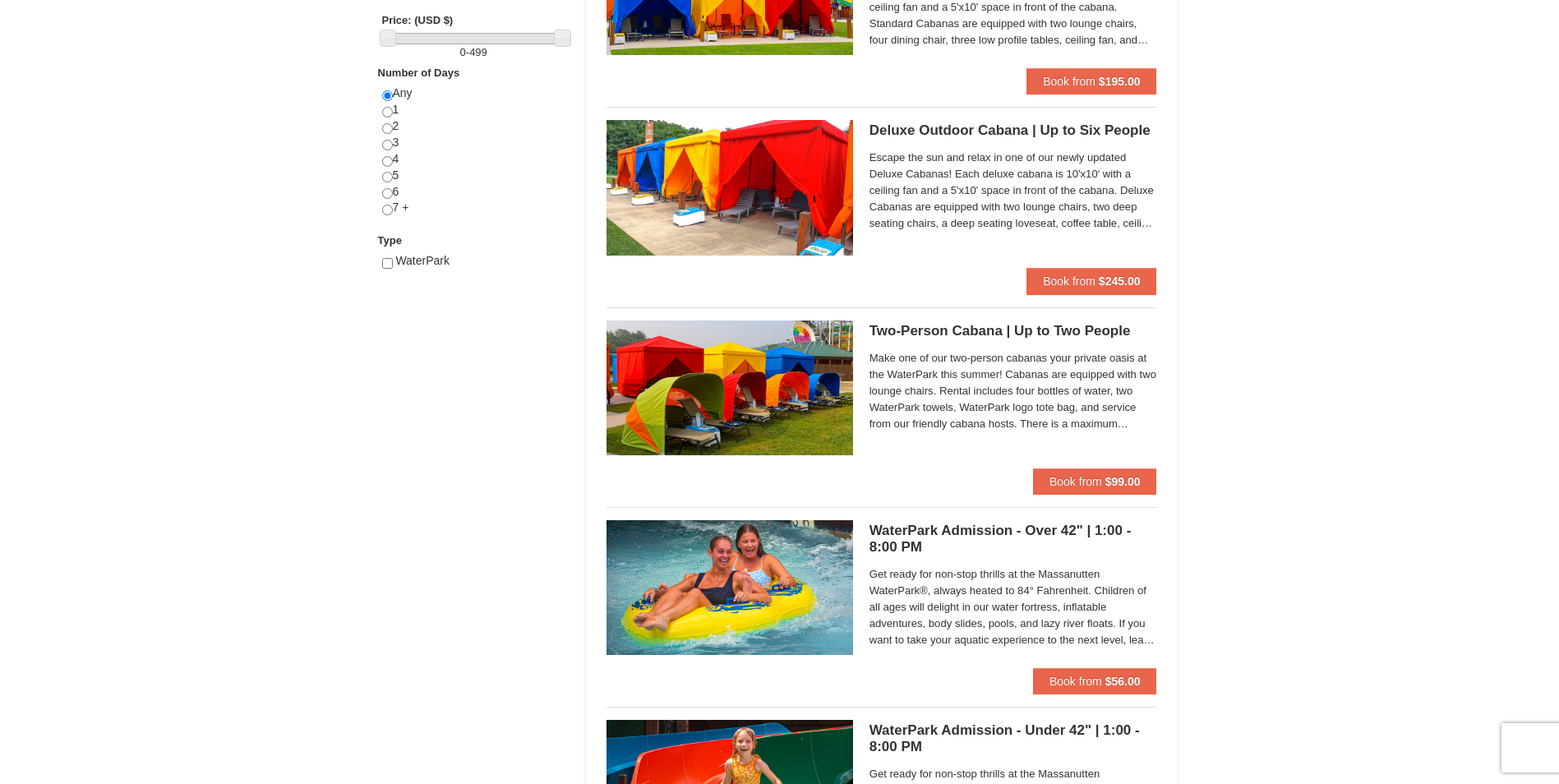 scroll, scrollTop: 740, scrollLeft: 0, axis: vertical 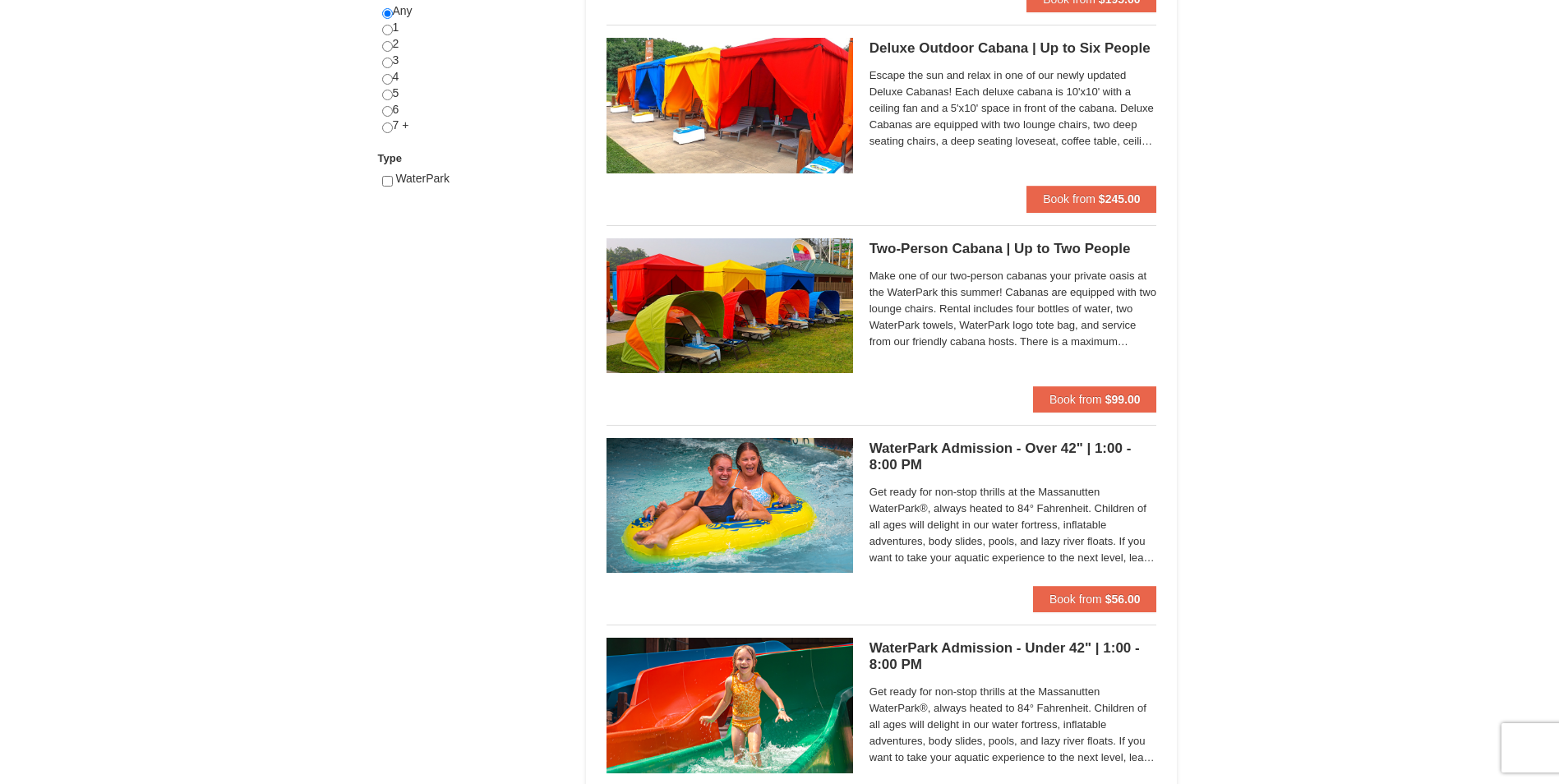 click on "Get ready for non-stop thrills at the Massanutten WaterPark®, always heated to 84° Fahrenheit. Children of all ages will delight in our water fortress, inflatable adventures, body slides, pools, and lazy river floats. If you want to take your aquatic experience to the next level, learn how to surf on our FlowRider® Endless Wave. No matter what adventure you choose, you’ll be sure to meet new friends along the way! Don't forget to bring a towel." at bounding box center [1013, 525] 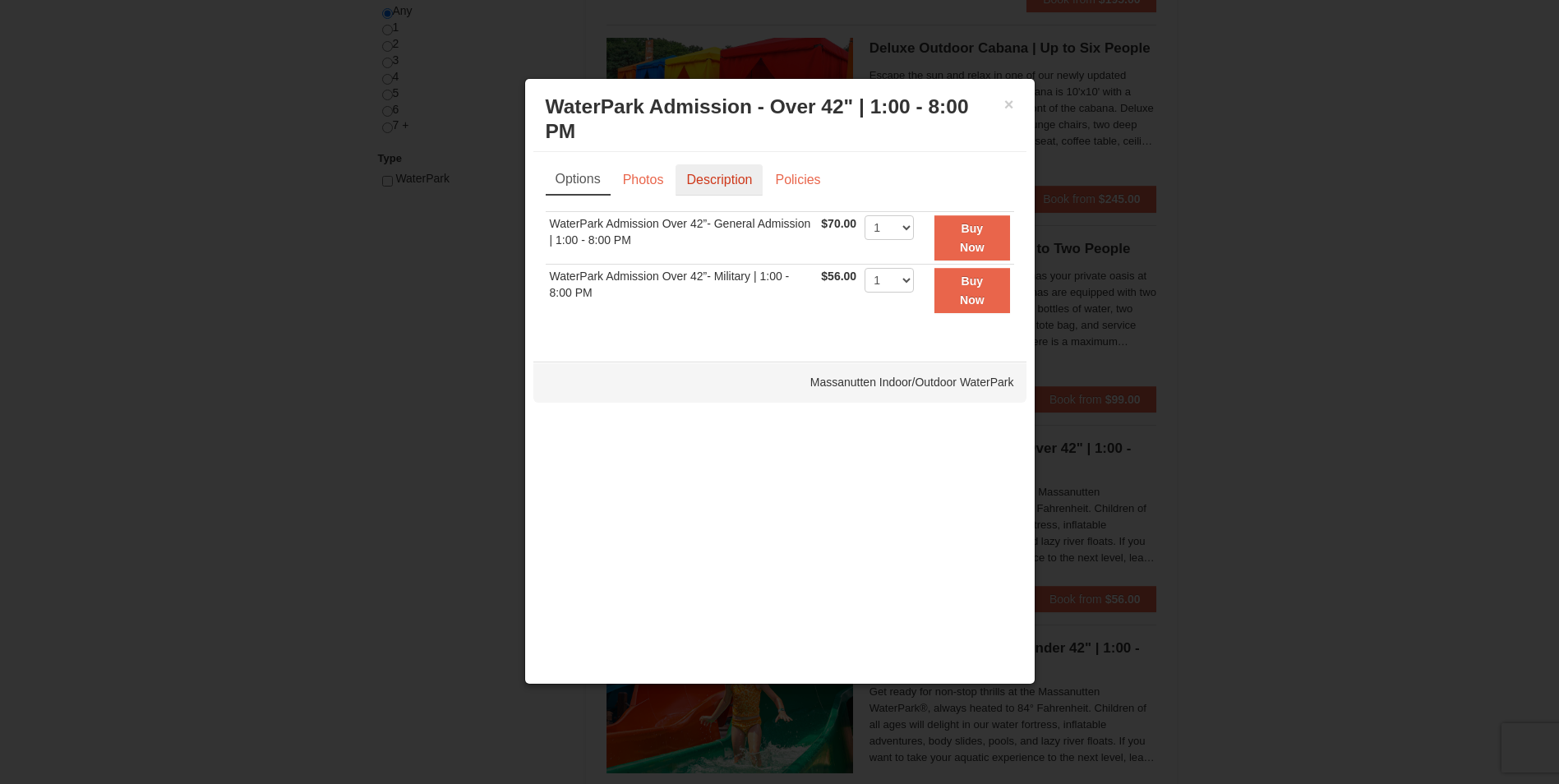 click on "Description" at bounding box center [719, 180] 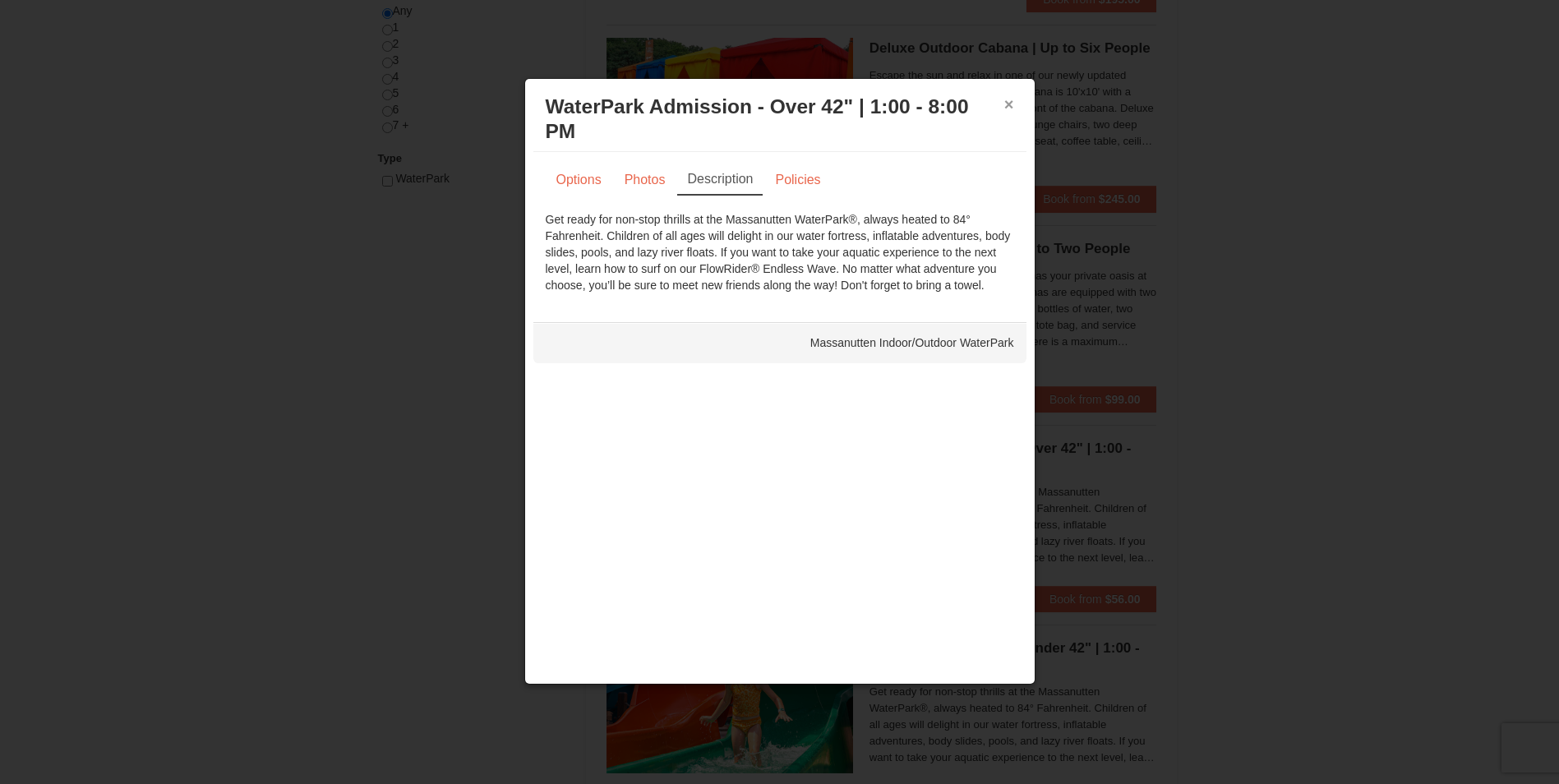 click on "×" at bounding box center [1009, 104] 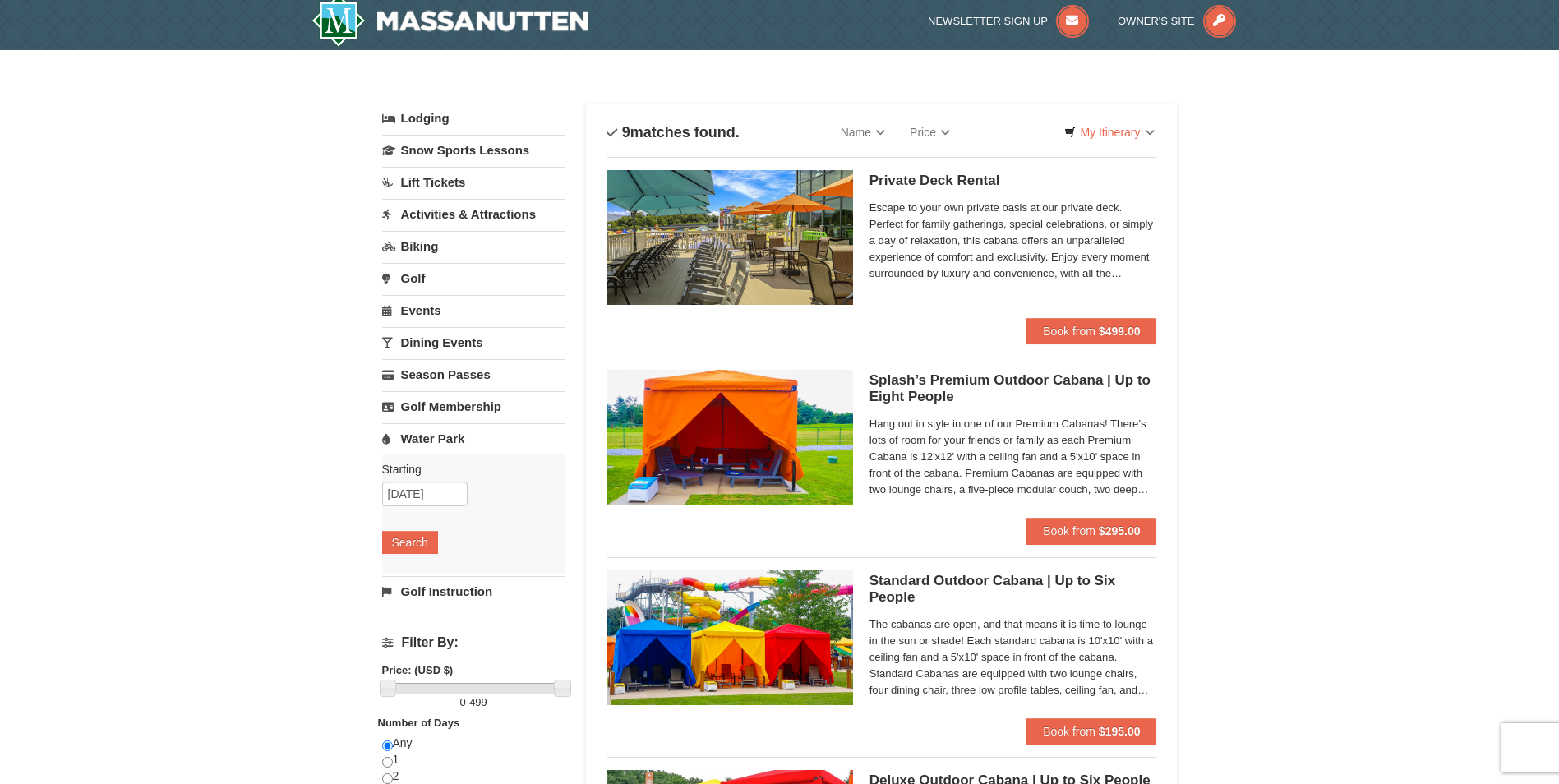 scroll, scrollTop: 0, scrollLeft: 0, axis: both 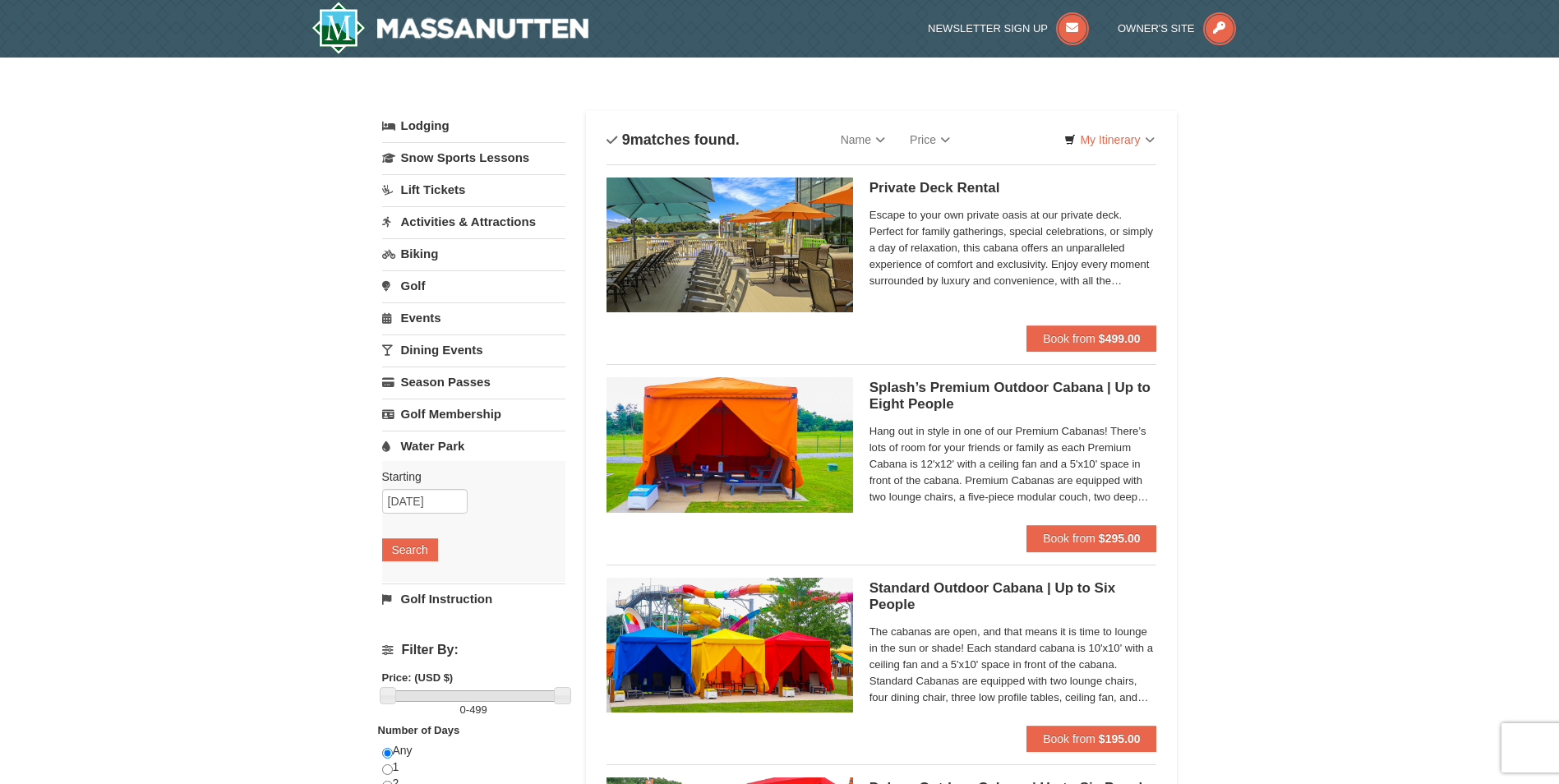 click on "Events" at bounding box center [473, 317] 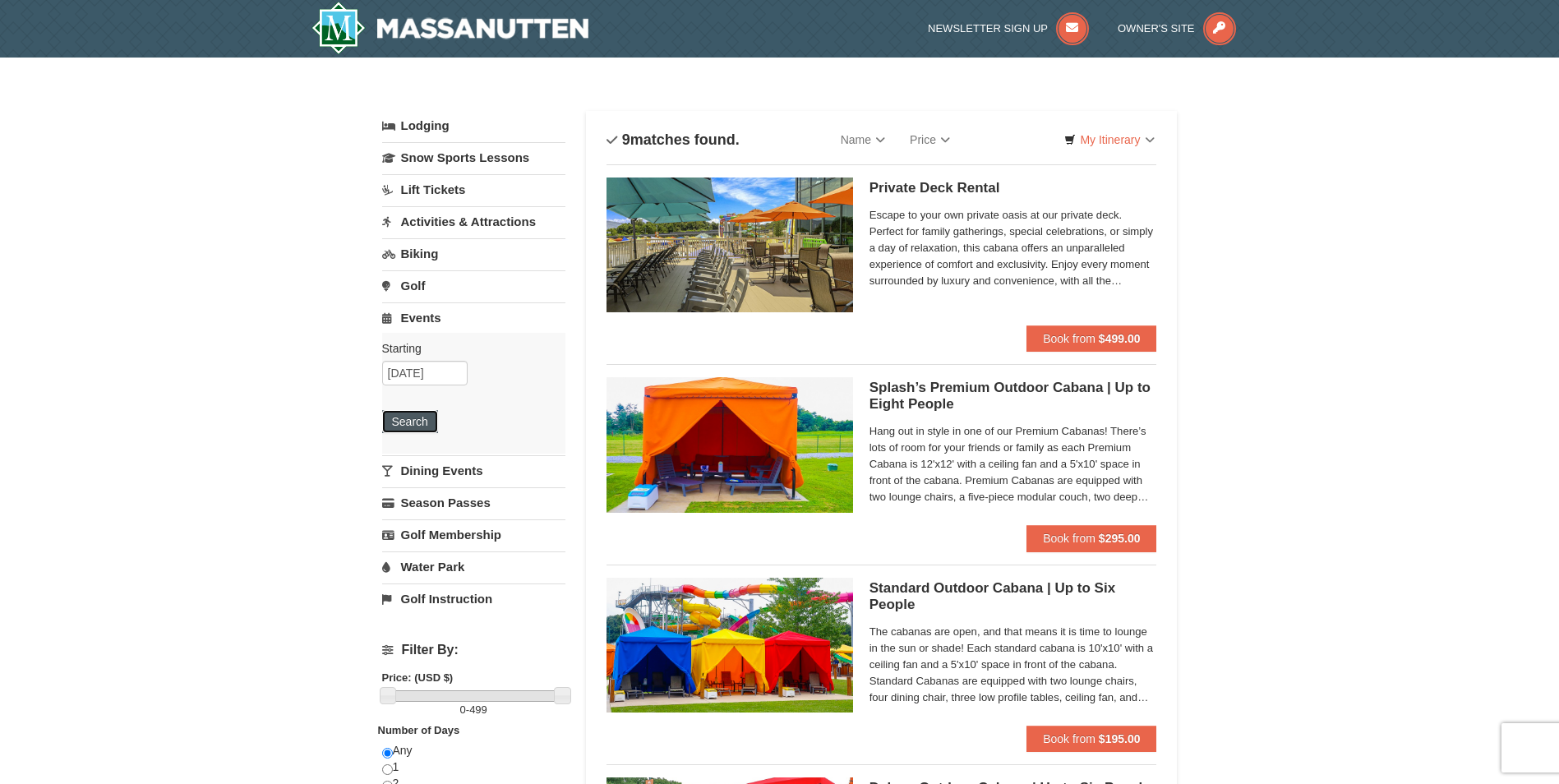 click on "Search" at bounding box center (410, 422) 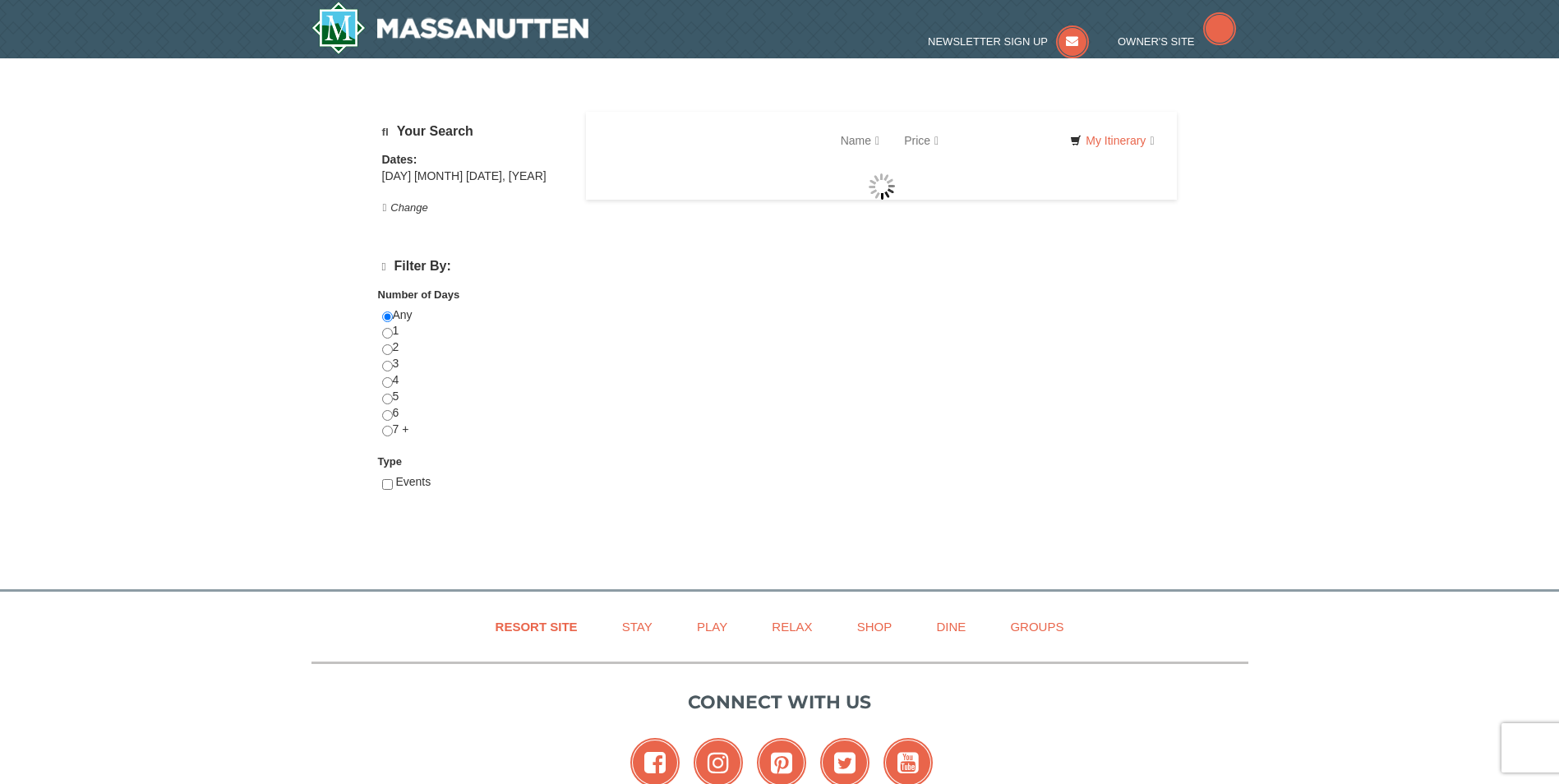 scroll, scrollTop: 0, scrollLeft: 0, axis: both 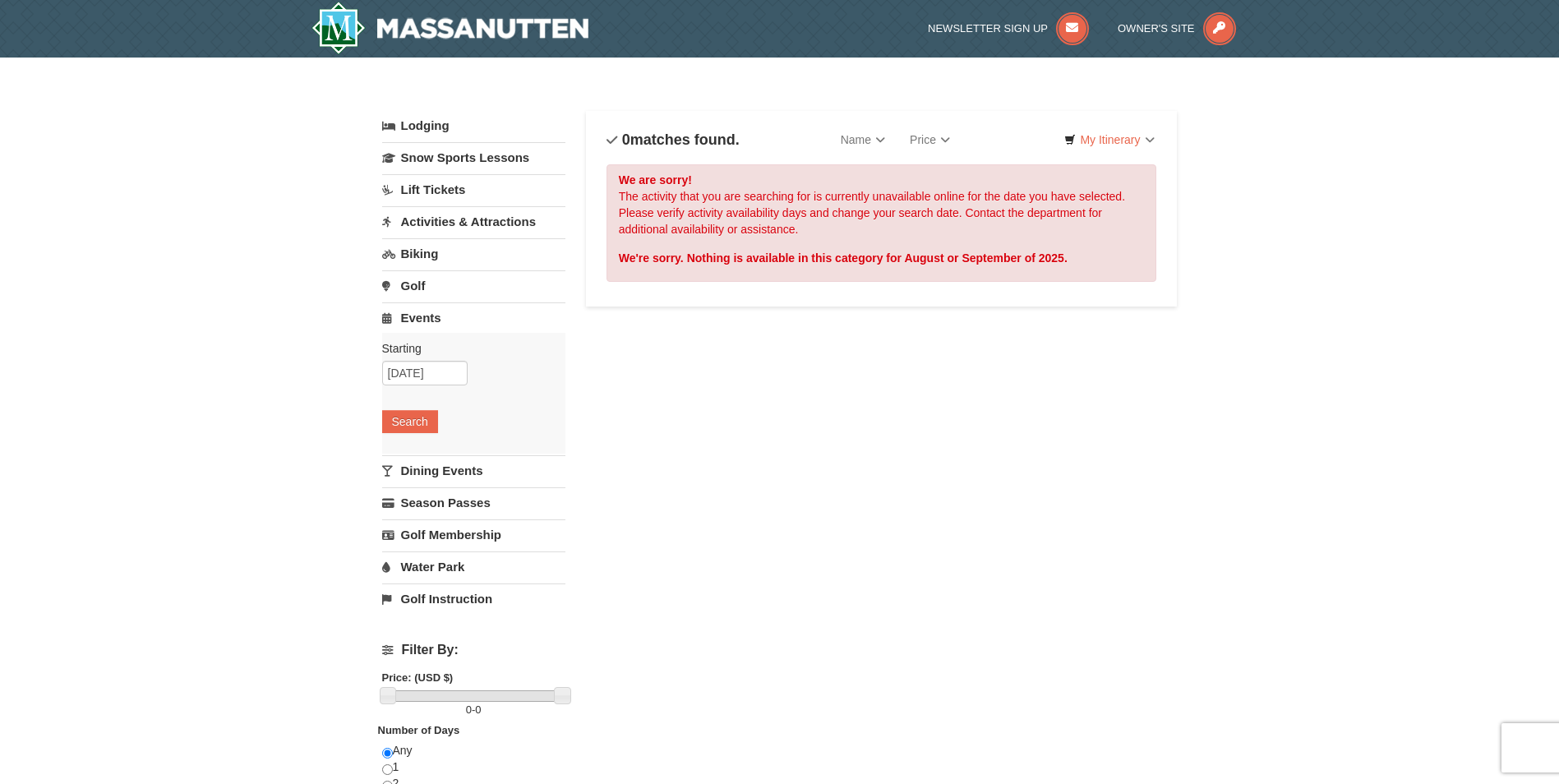 click on "Dining Events" at bounding box center (473, 470) 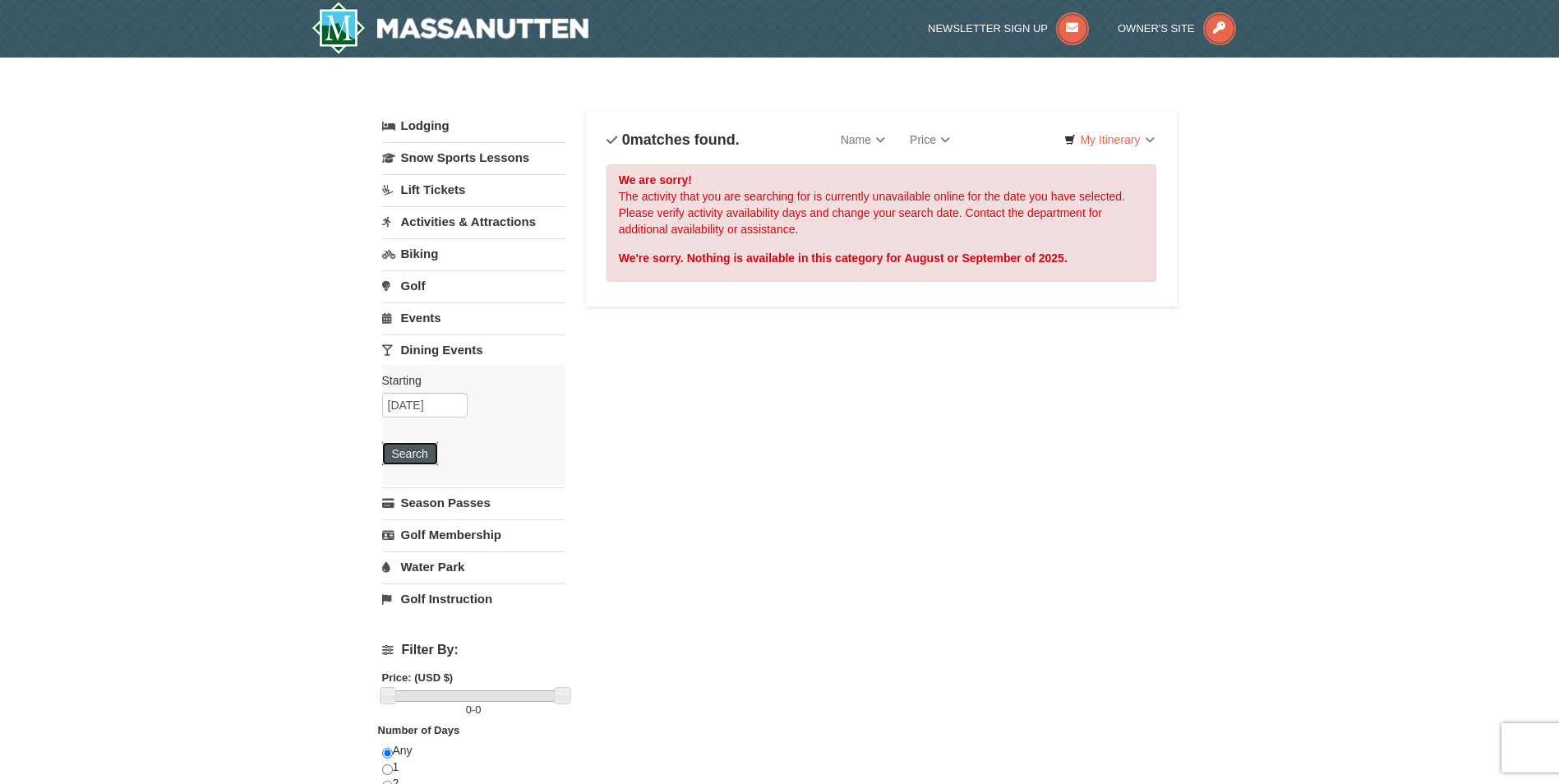 click on "Search" at bounding box center [410, 454] 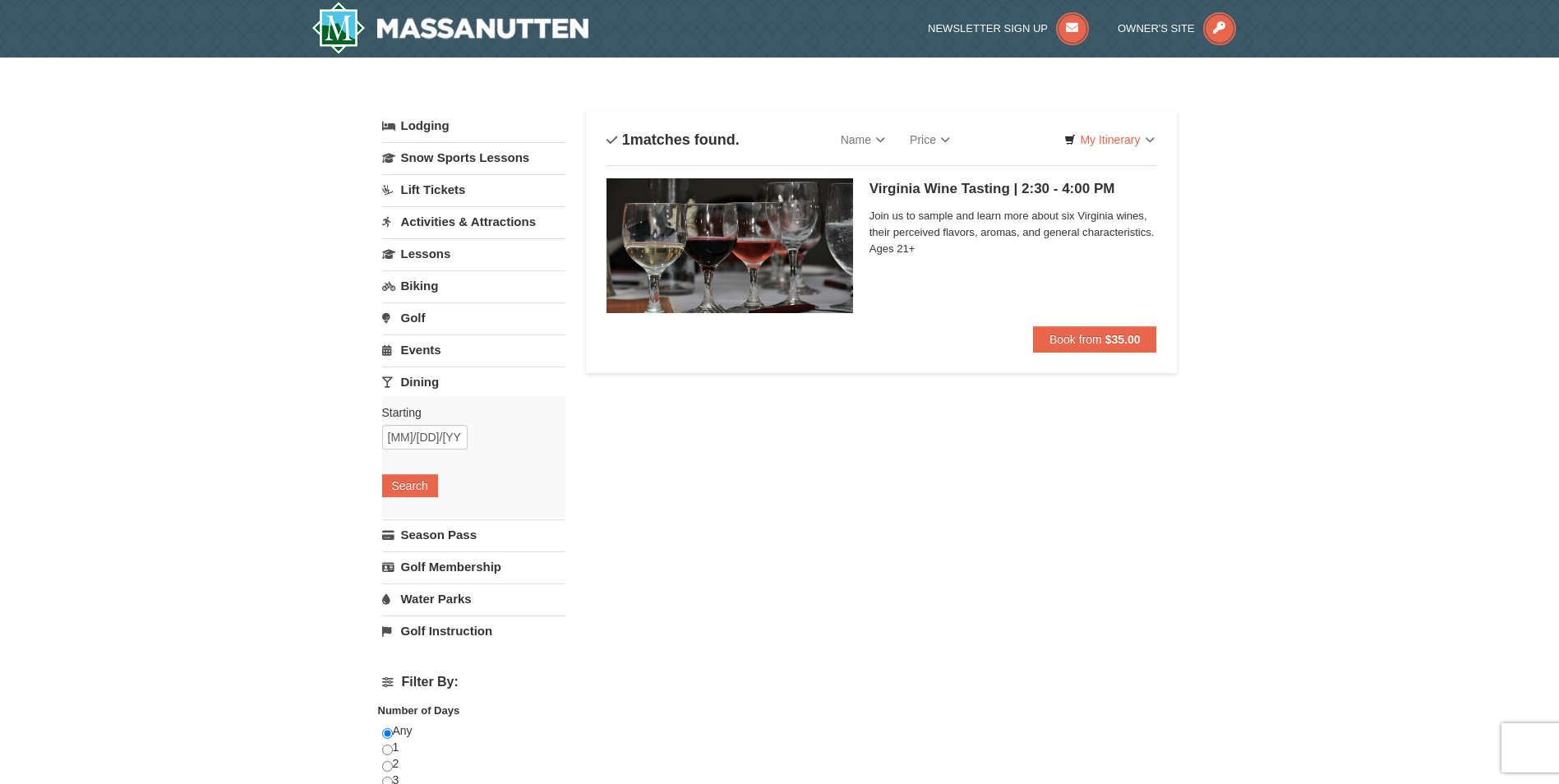 scroll, scrollTop: 0, scrollLeft: 0, axis: both 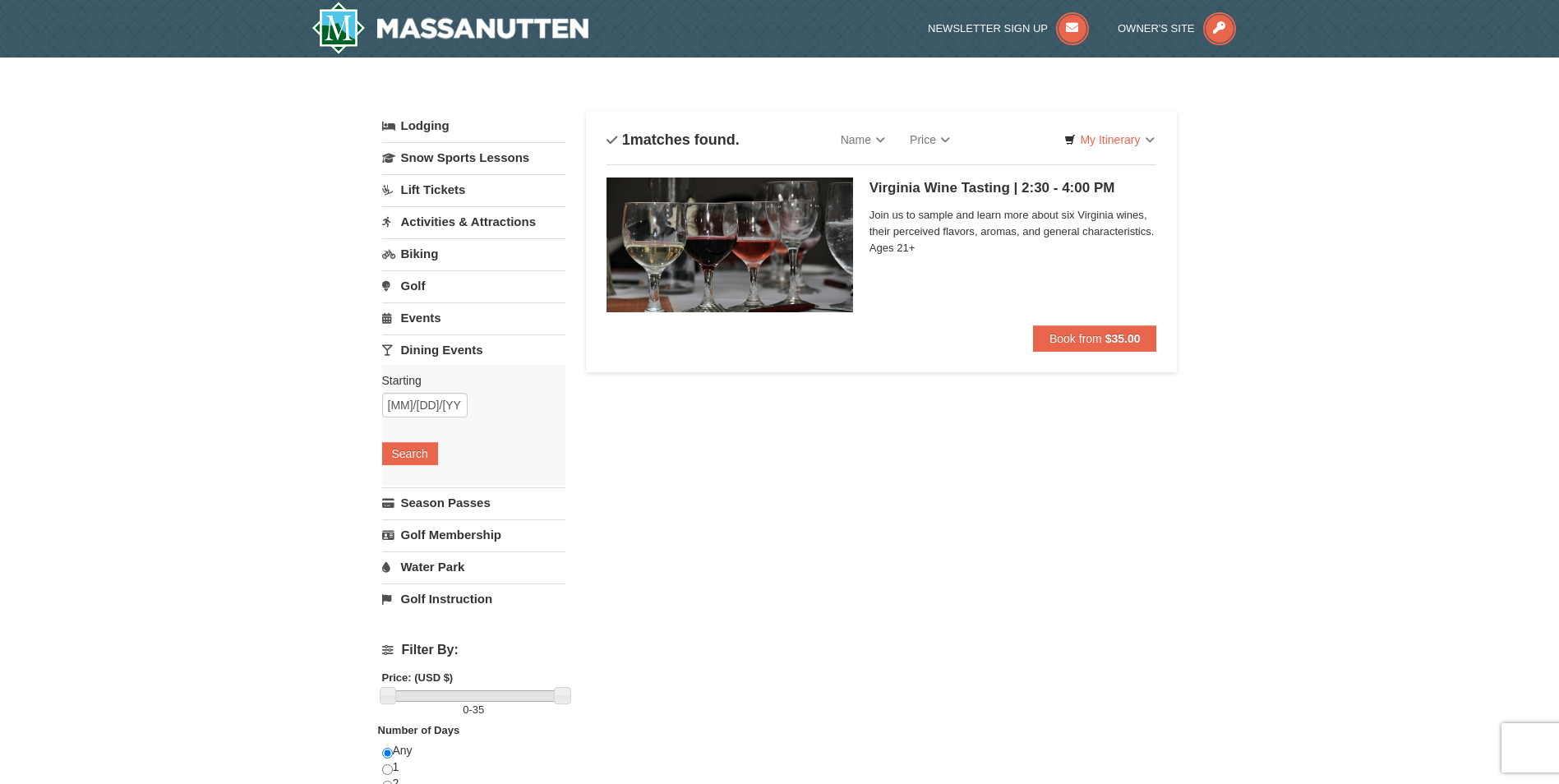 click on "Water Park" at bounding box center [473, 566] 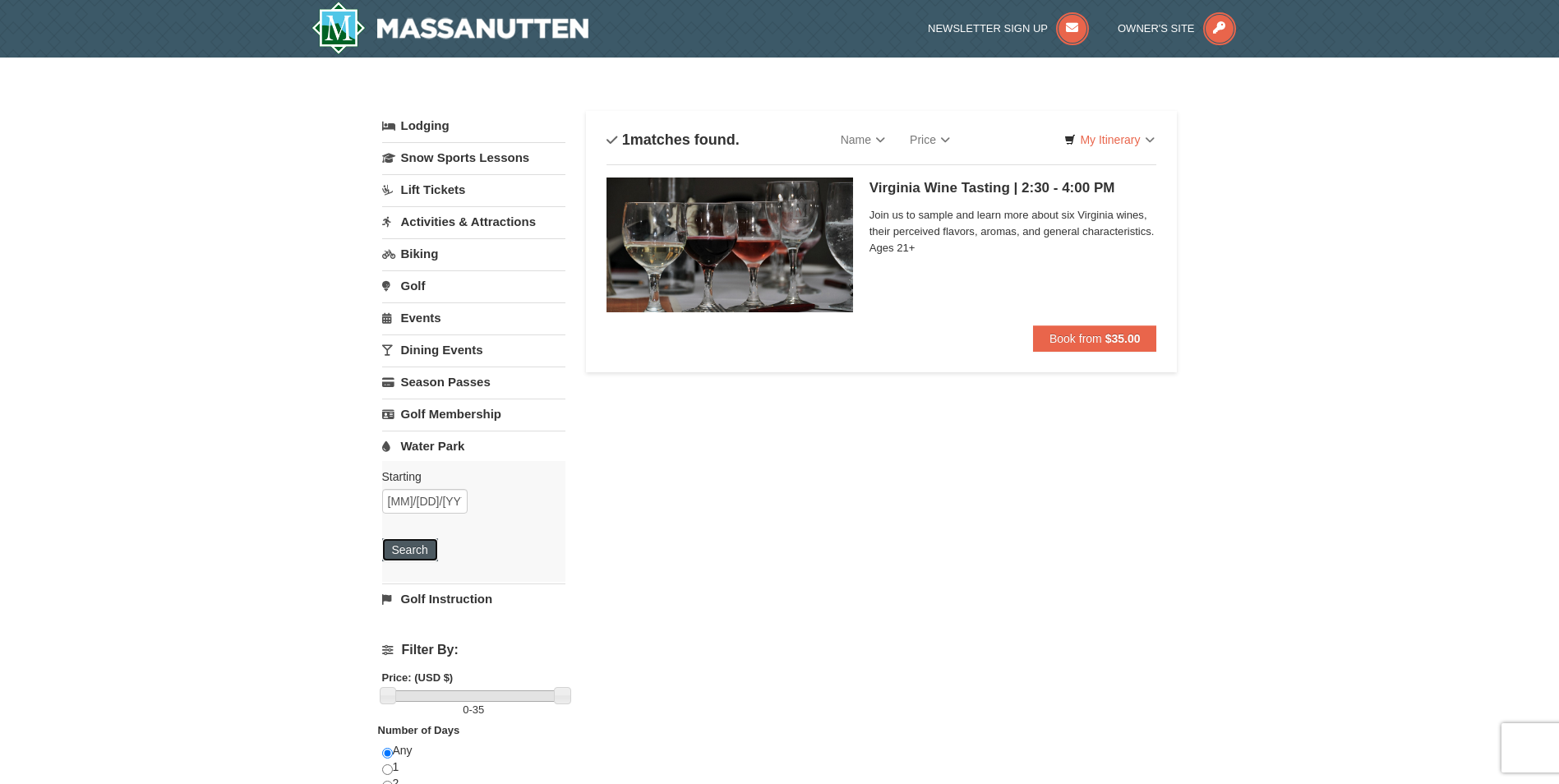 click on "Search" at bounding box center [410, 550] 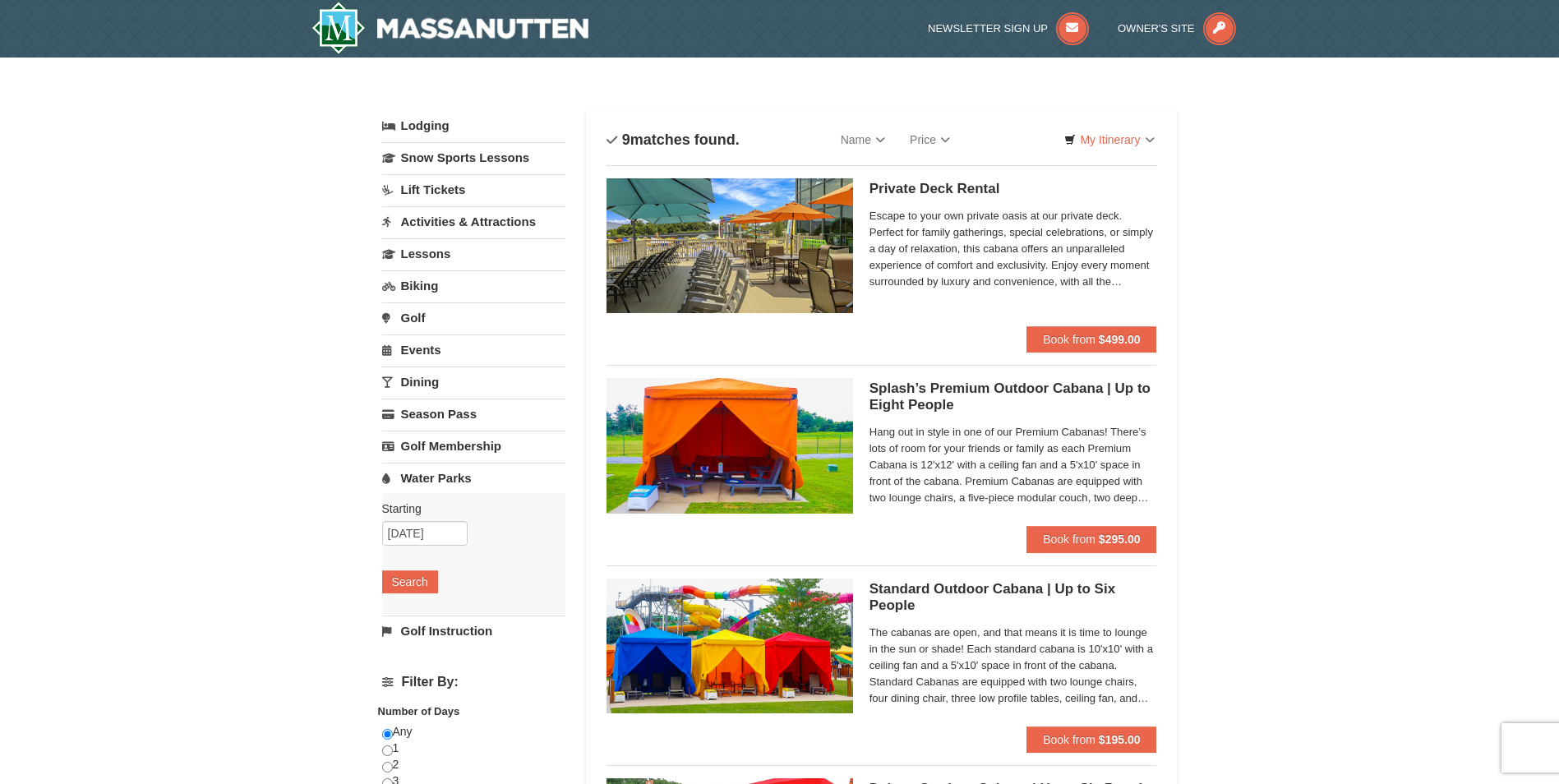 scroll, scrollTop: 0, scrollLeft: 0, axis: both 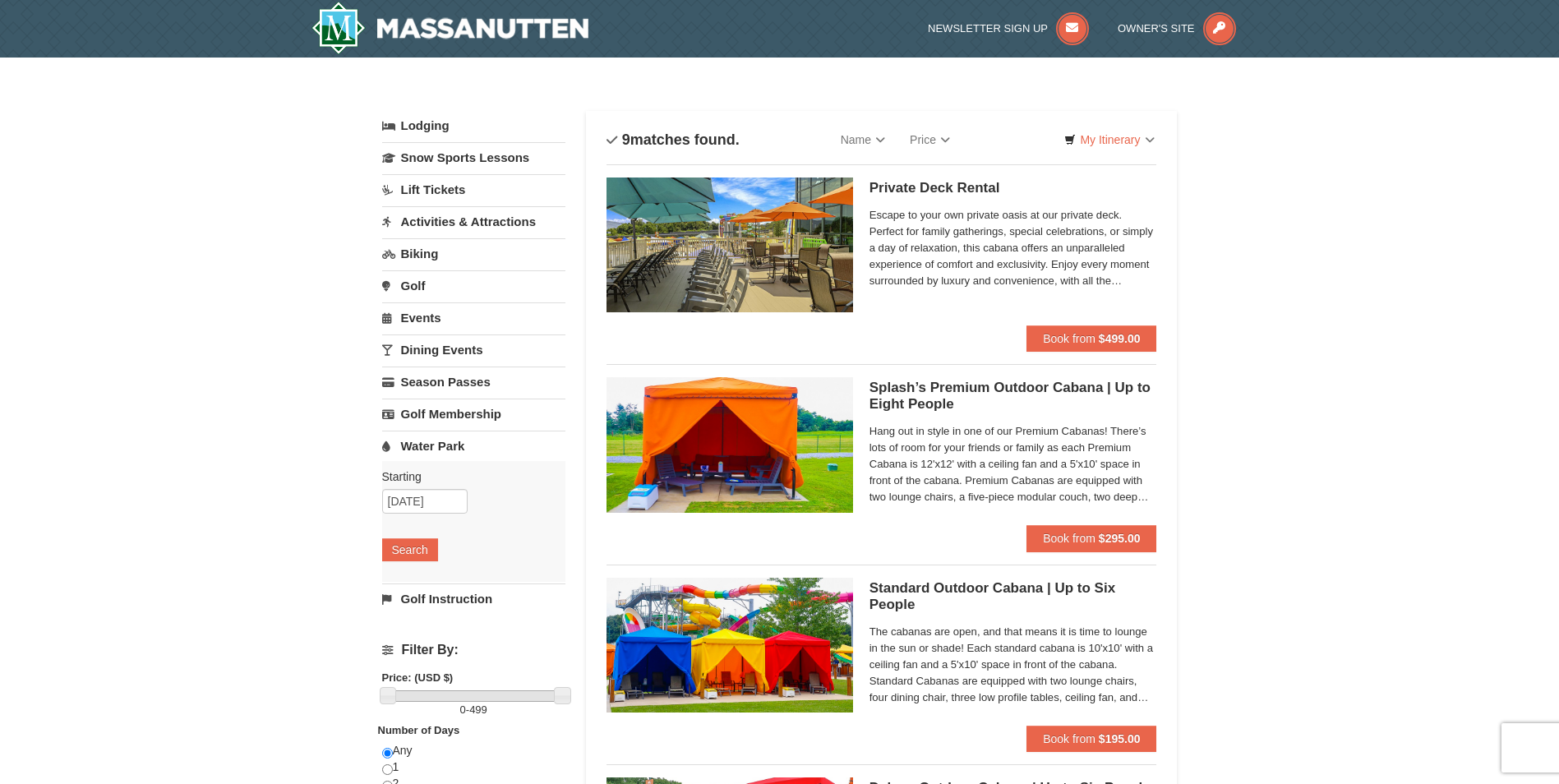 click on "Lift Tickets" at bounding box center [473, 189] 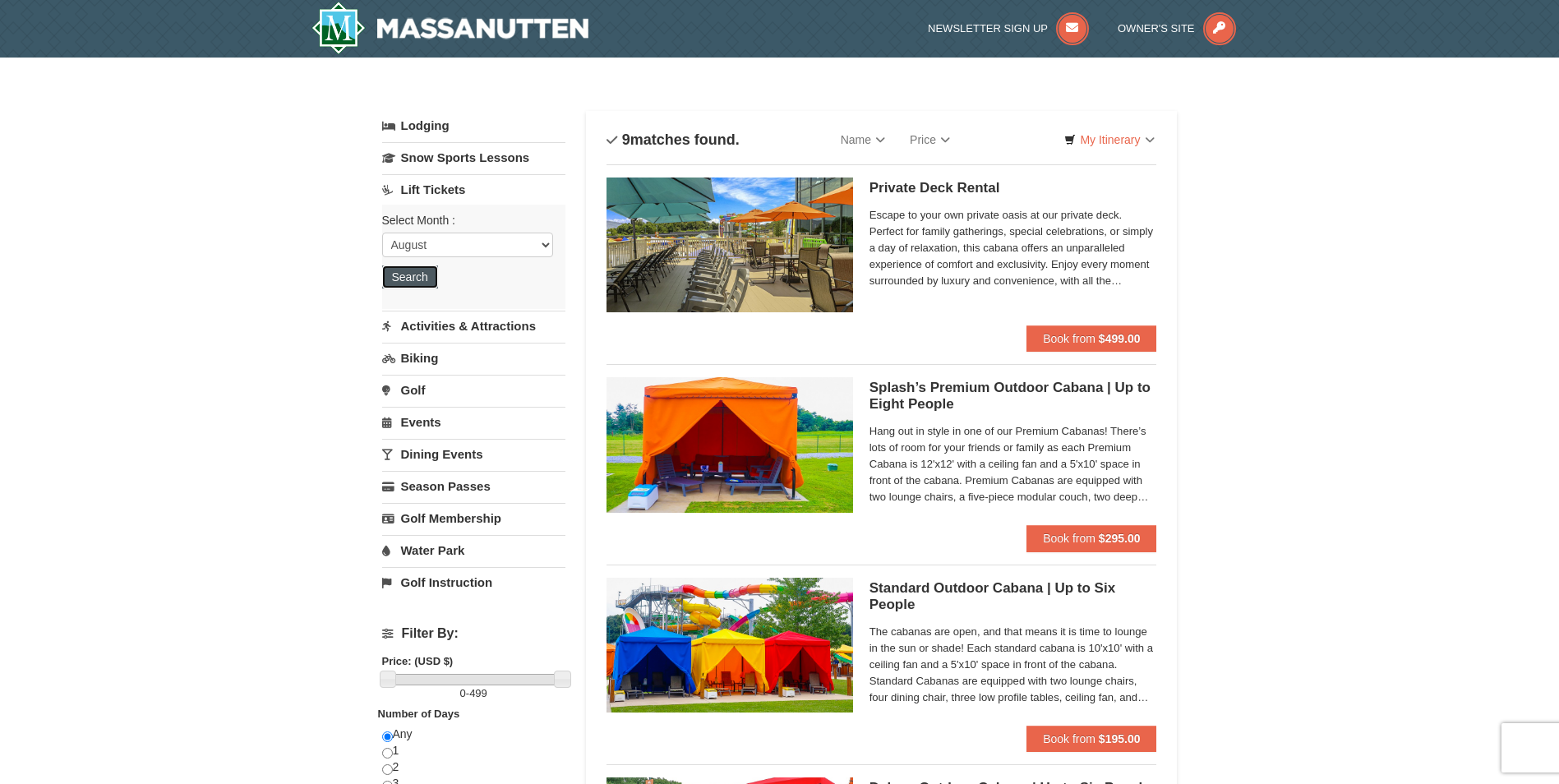 click on "Search" at bounding box center (410, 277) 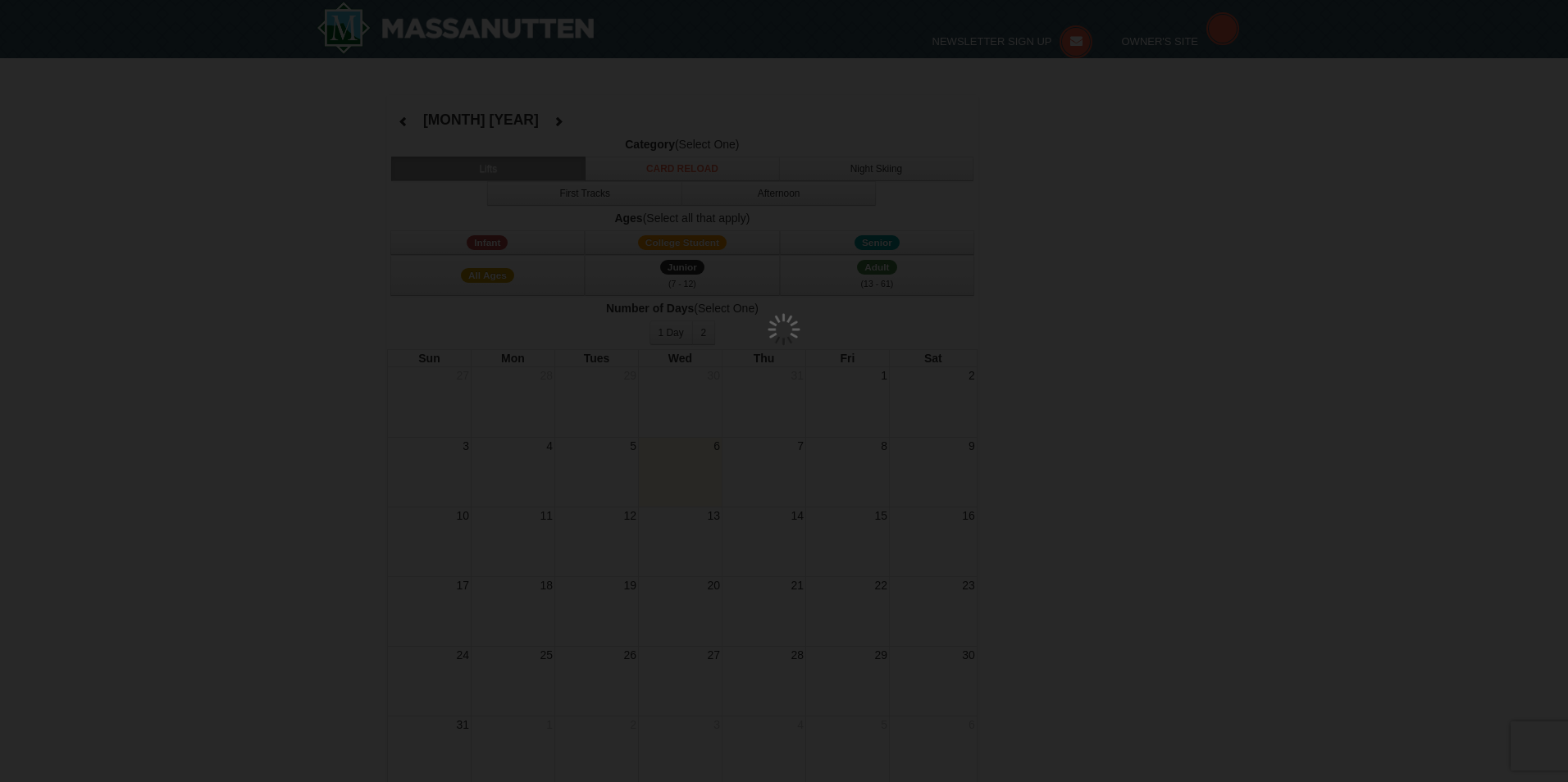 select on "8" 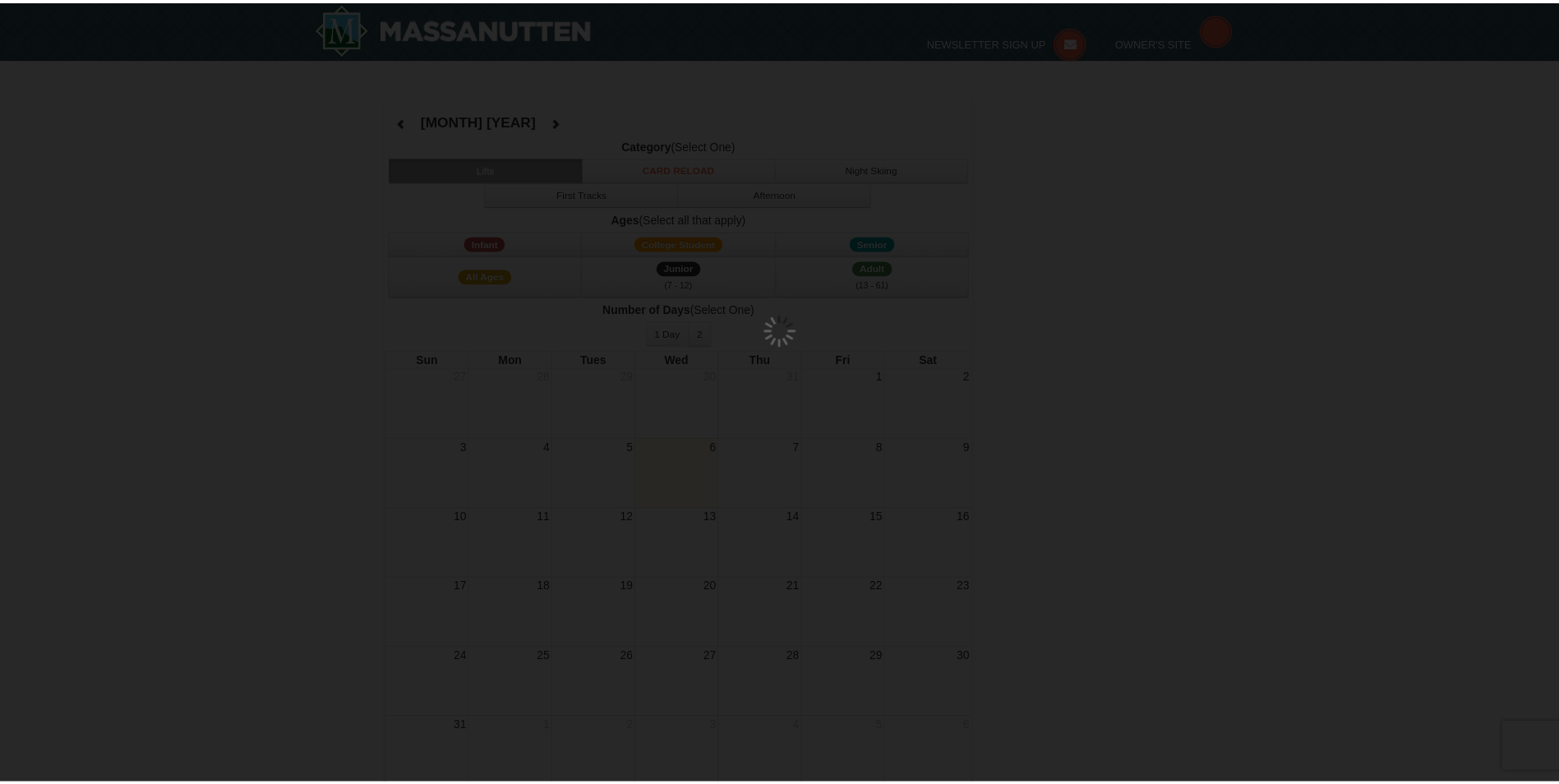scroll, scrollTop: 0, scrollLeft: 0, axis: both 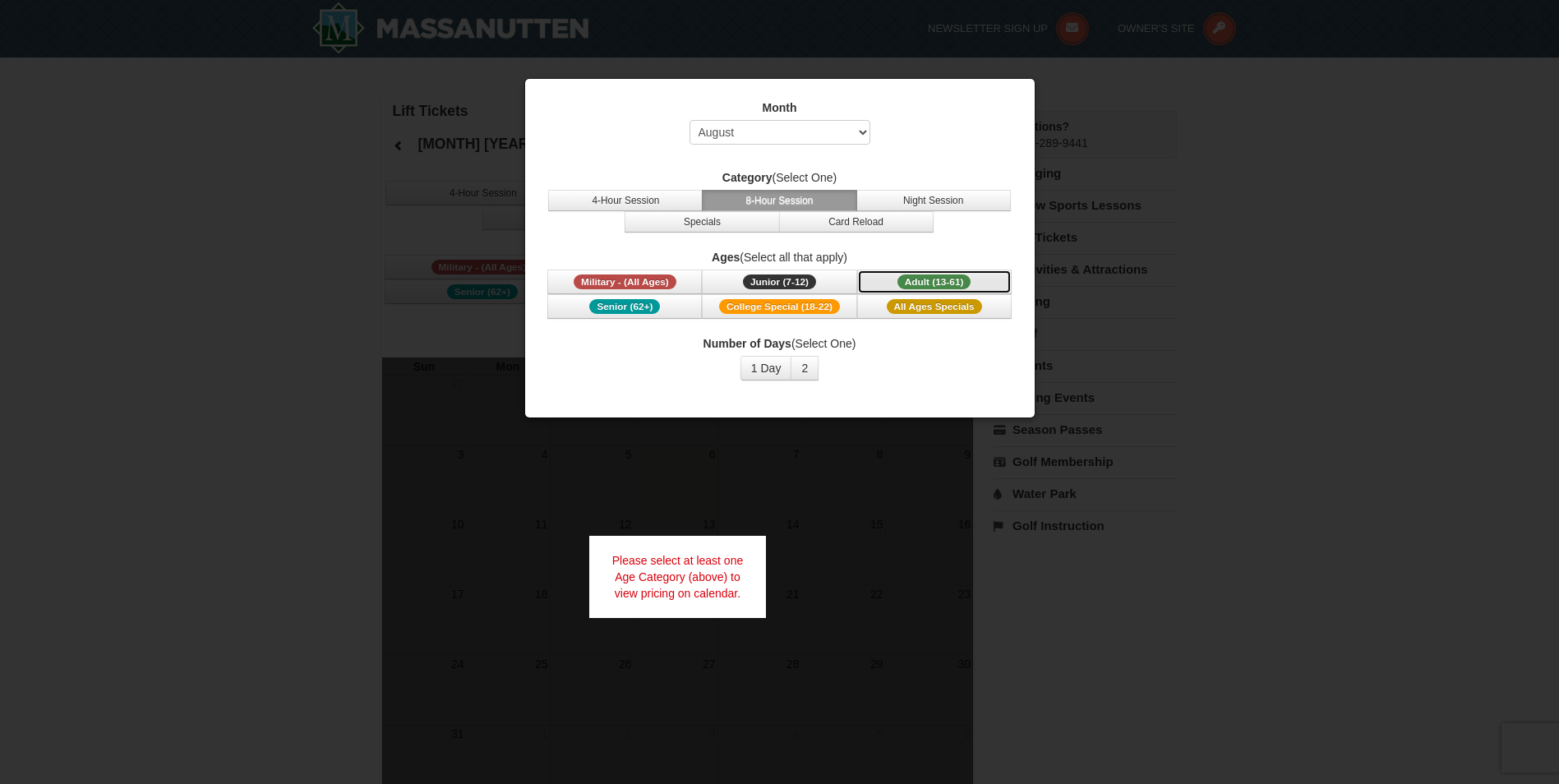 click on "Adult (13-61)" at bounding box center (934, 282) 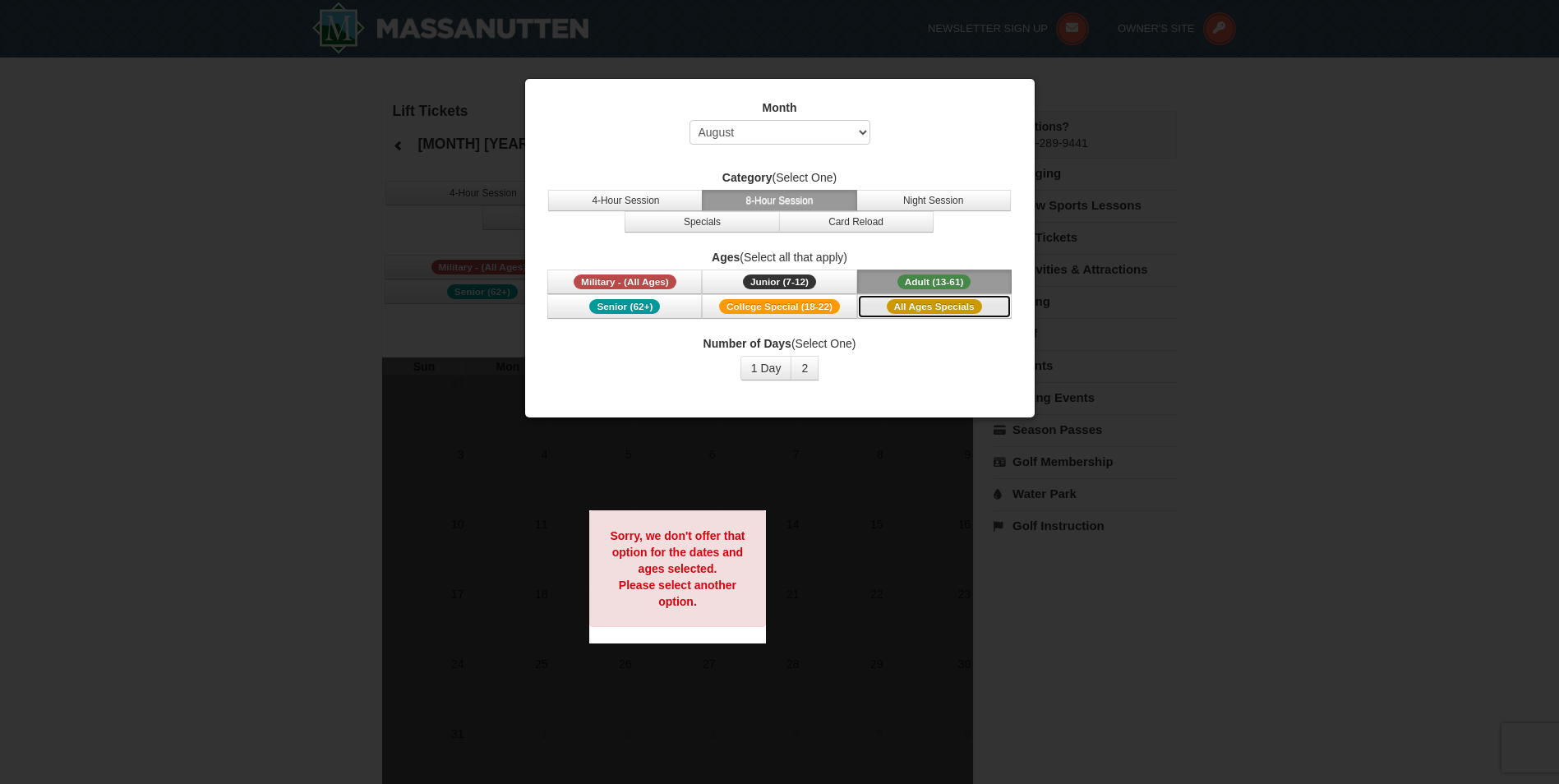 click on "All Ages Specials" at bounding box center [934, 307] 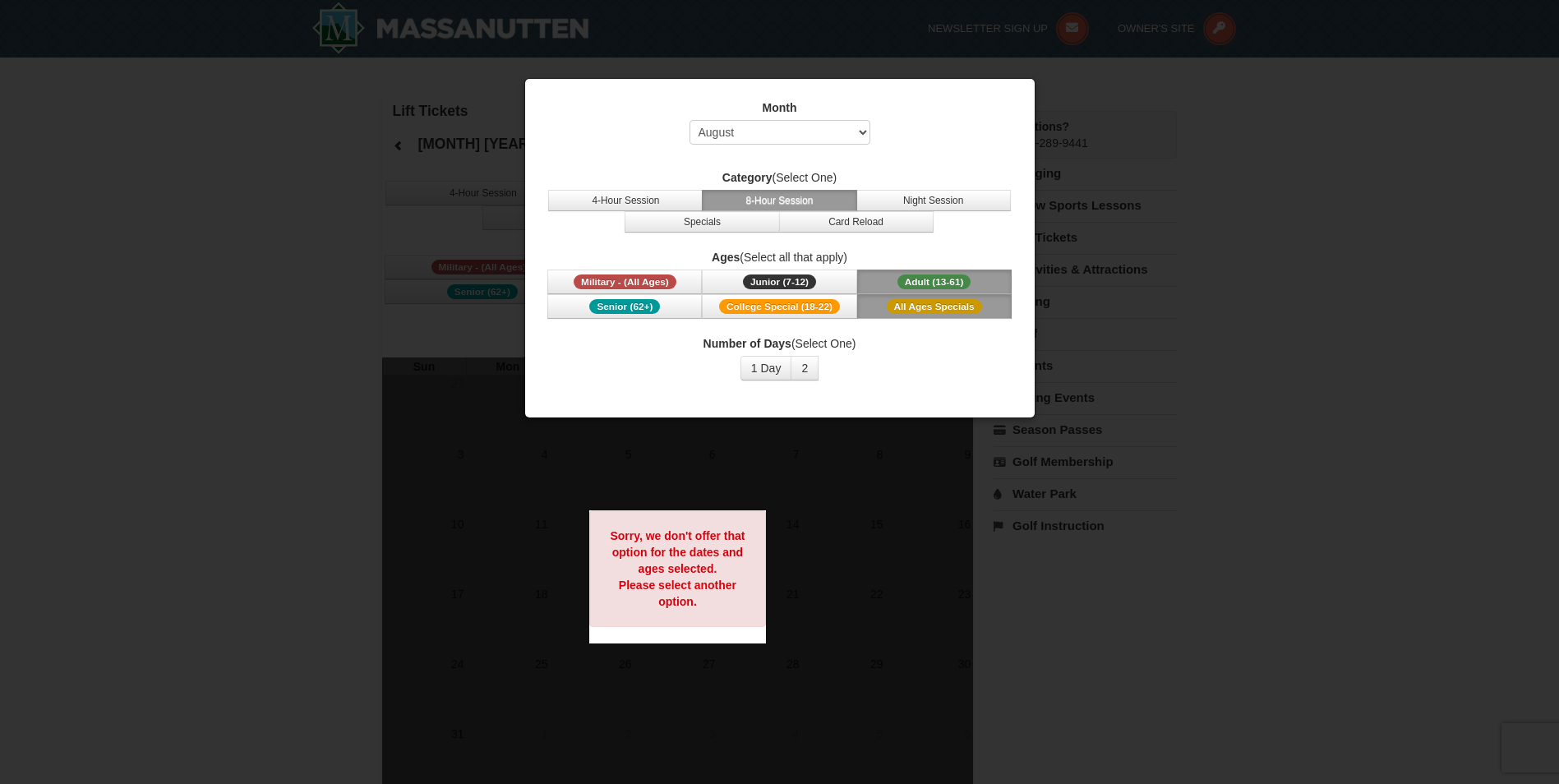 click at bounding box center [779, 392] 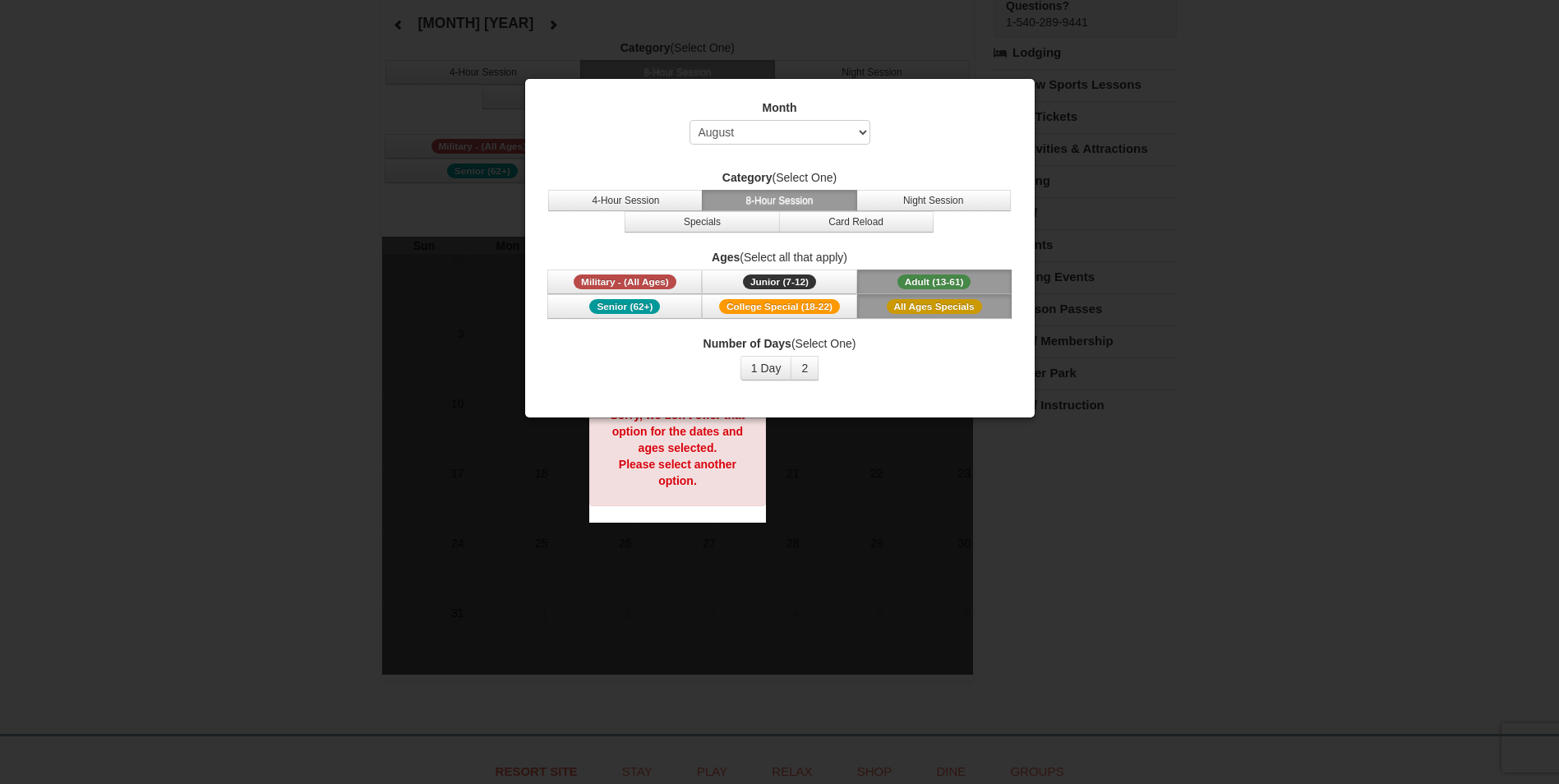 scroll, scrollTop: 164, scrollLeft: 0, axis: vertical 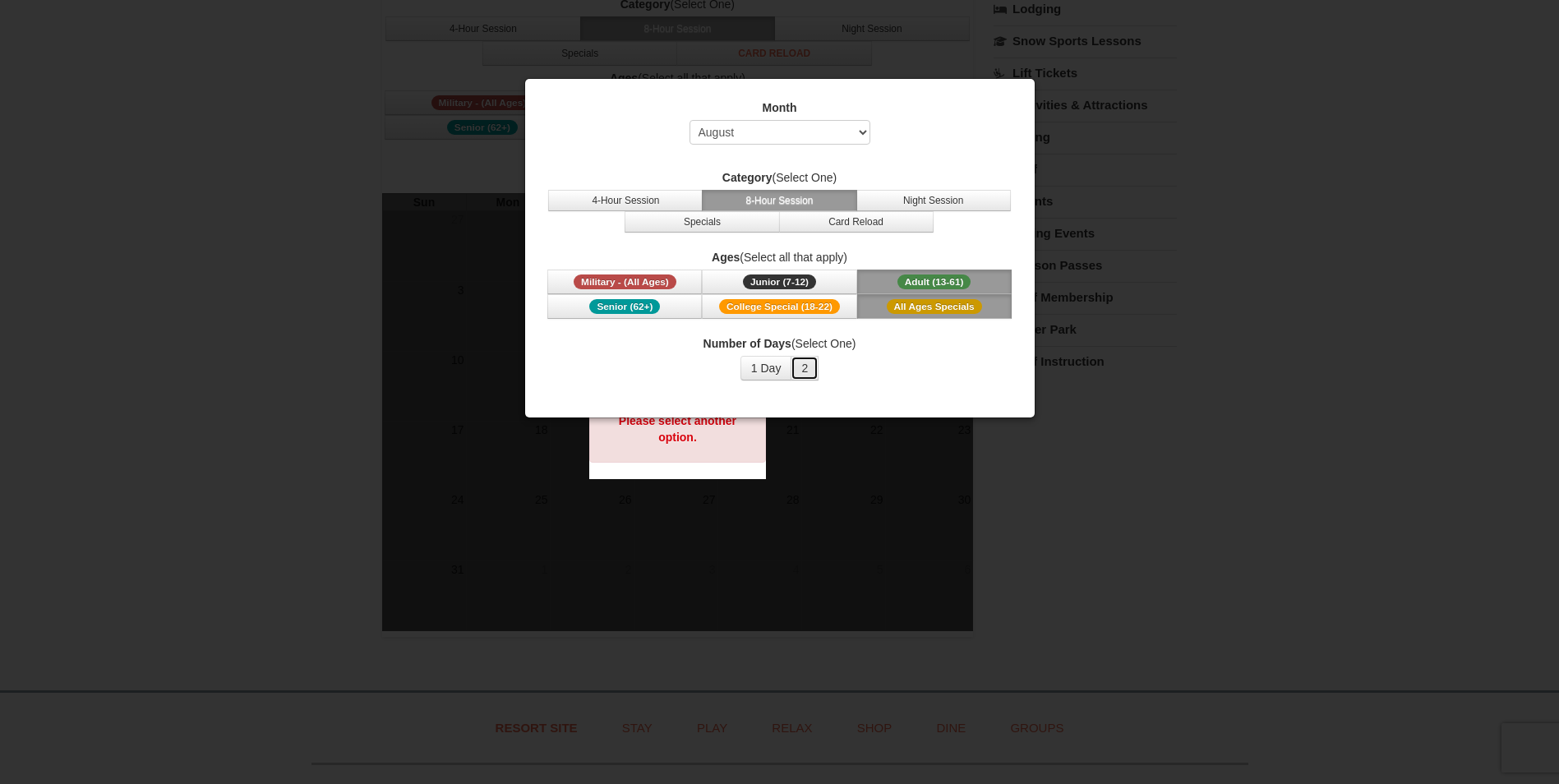 click on "2" at bounding box center [805, 368] 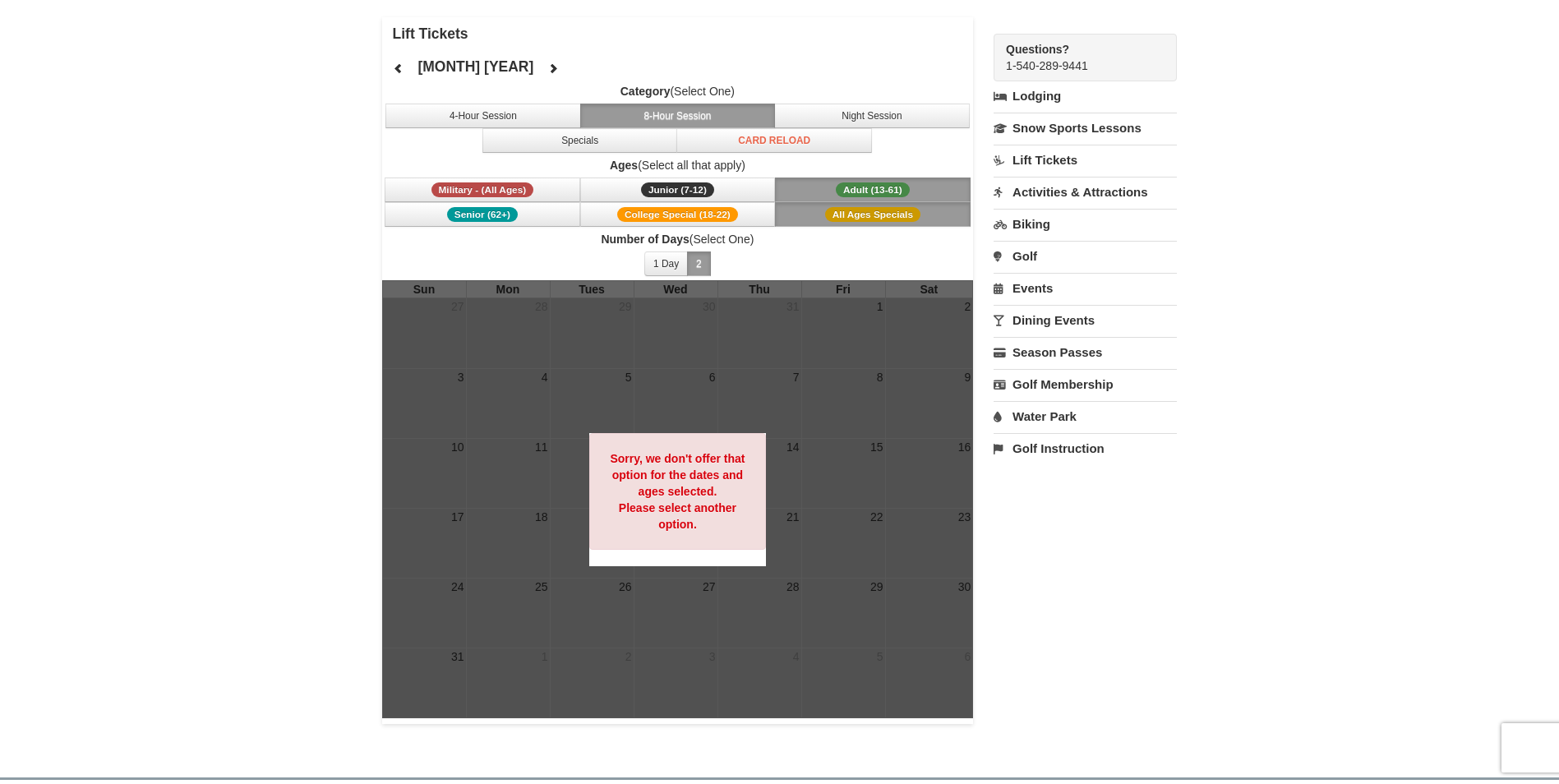 scroll, scrollTop: 0, scrollLeft: 0, axis: both 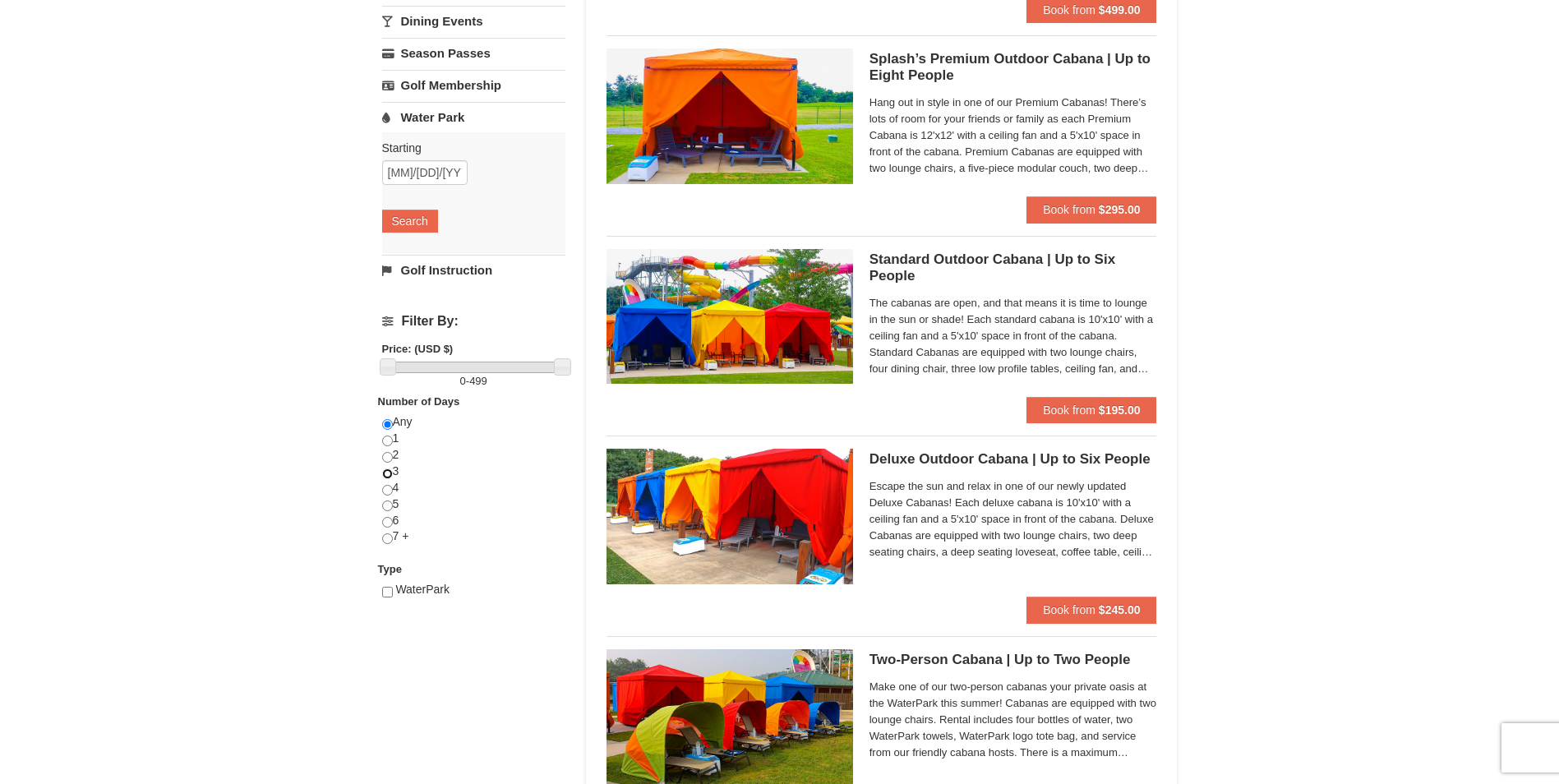 click at bounding box center [387, 473] 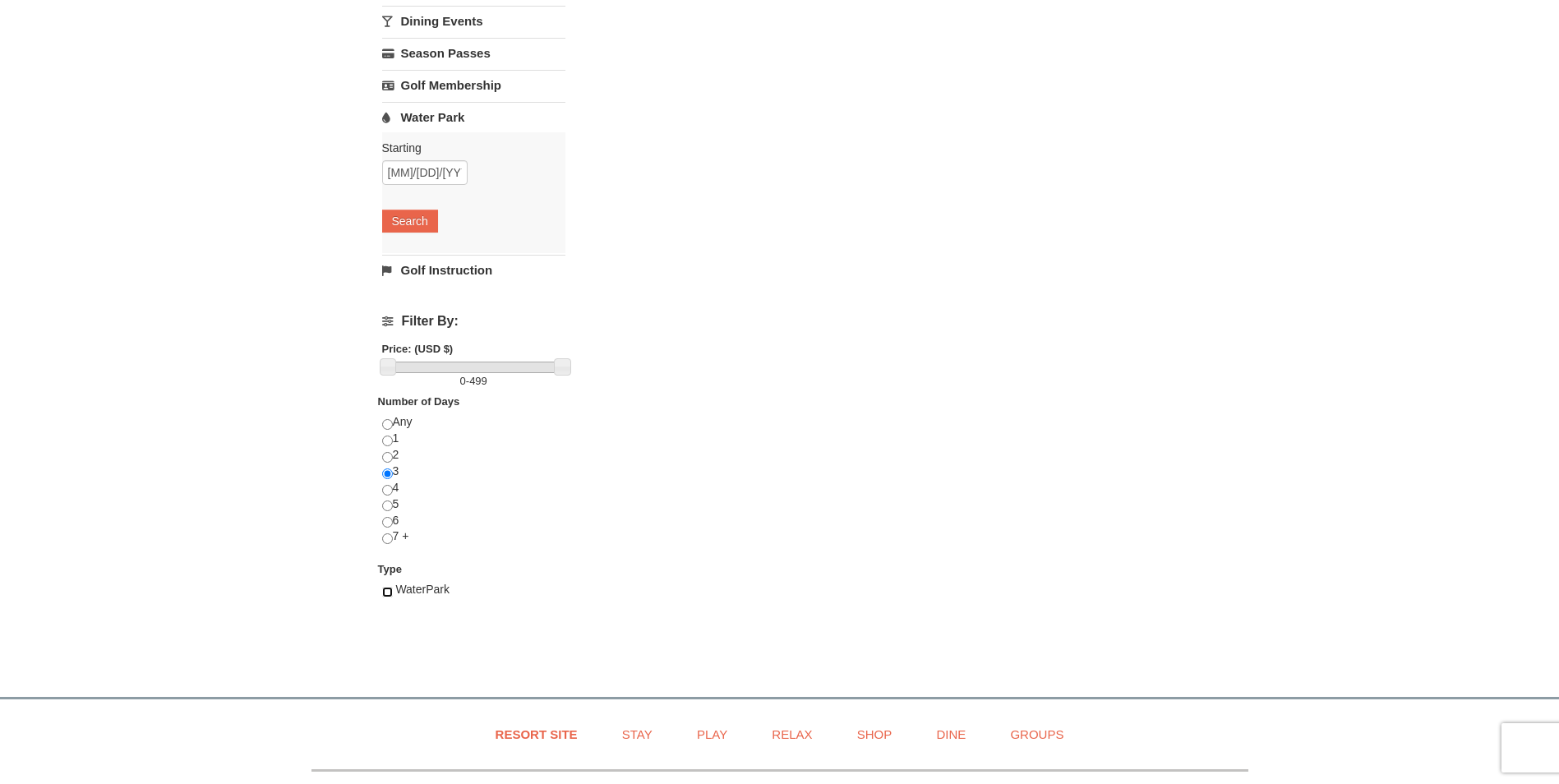 click at bounding box center (387, 592) 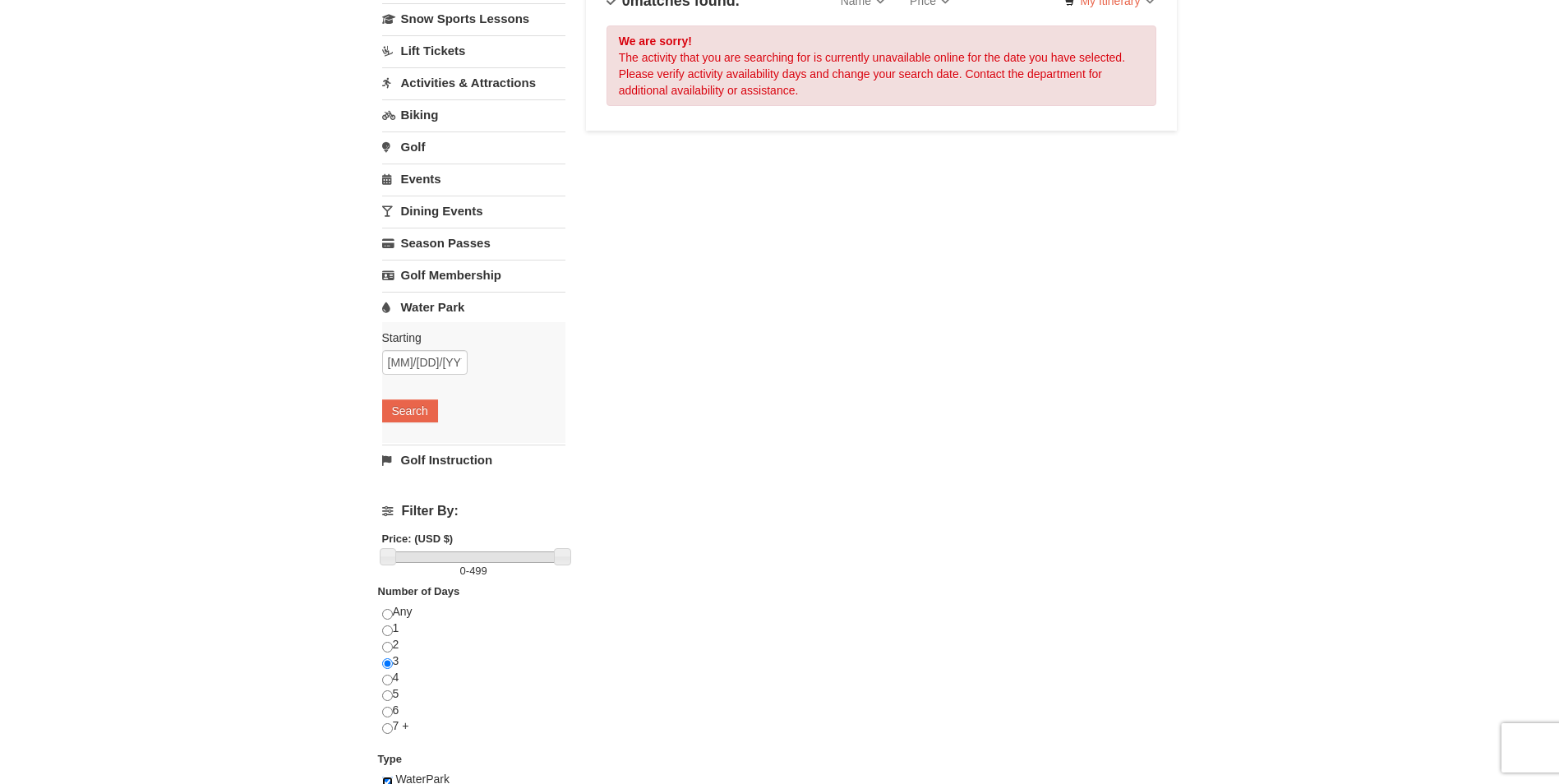 scroll, scrollTop: 0, scrollLeft: 0, axis: both 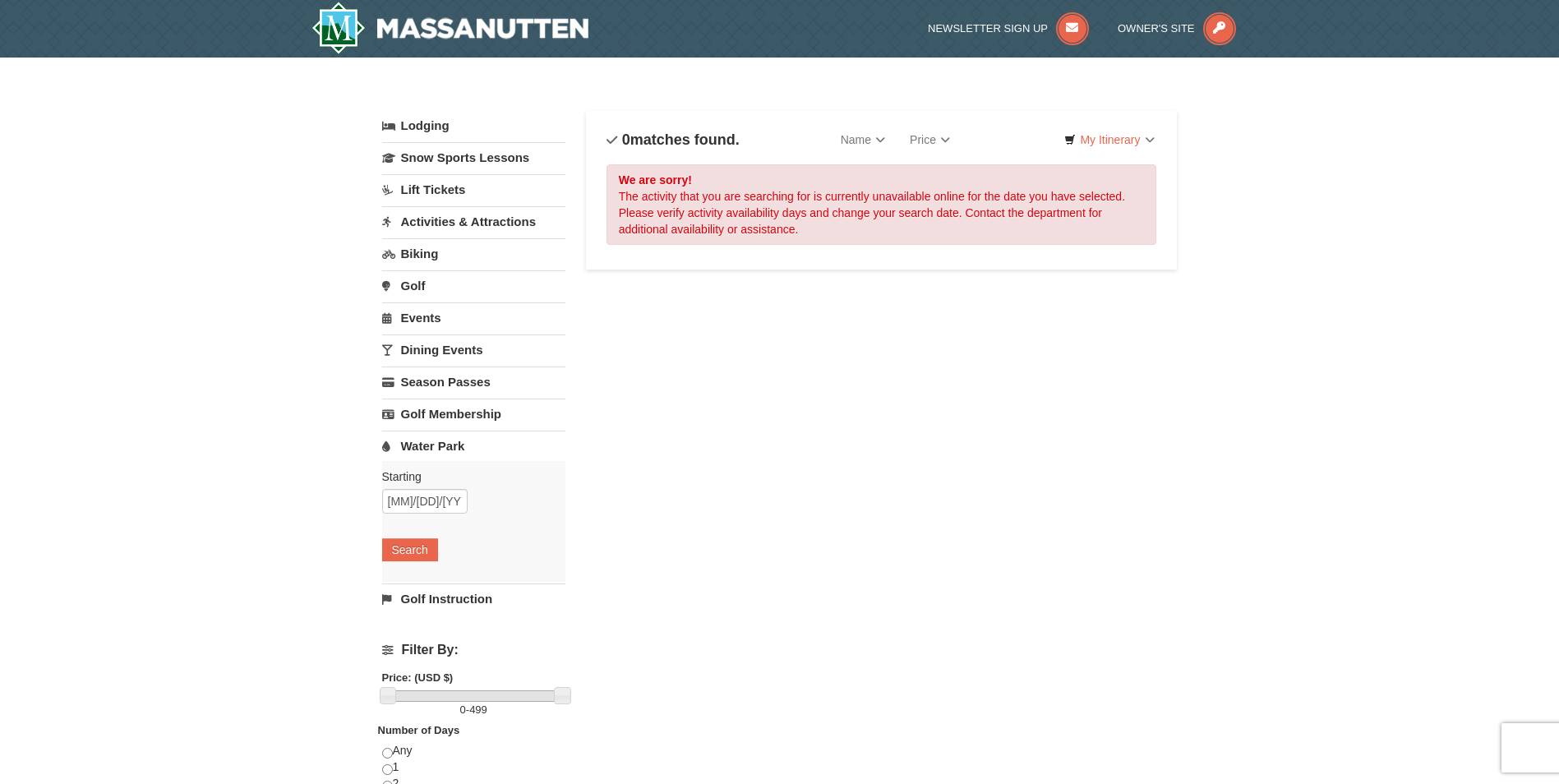 click on "Lodging" at bounding box center [473, 126] 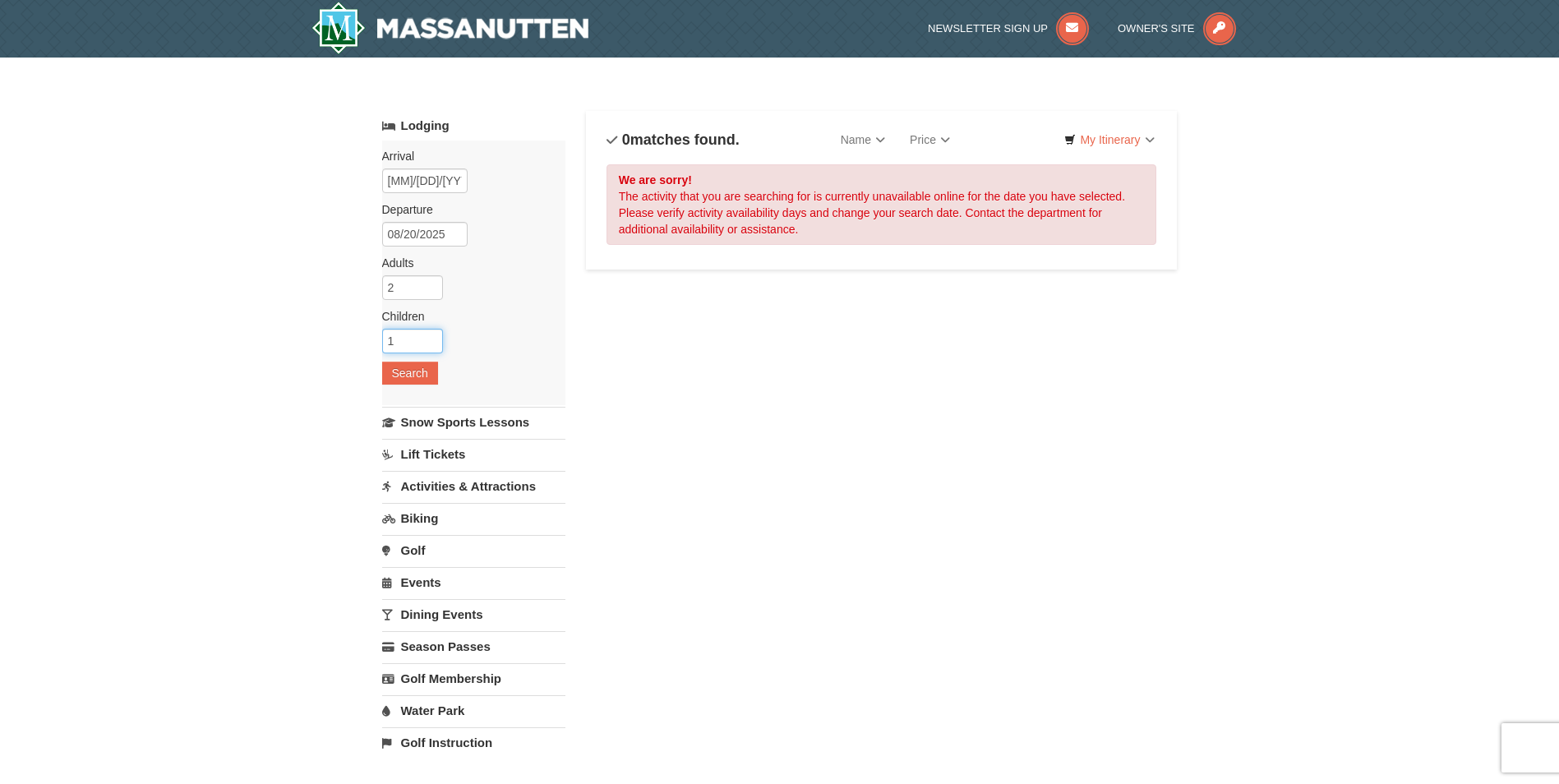 click on "1" at bounding box center [413, 341] 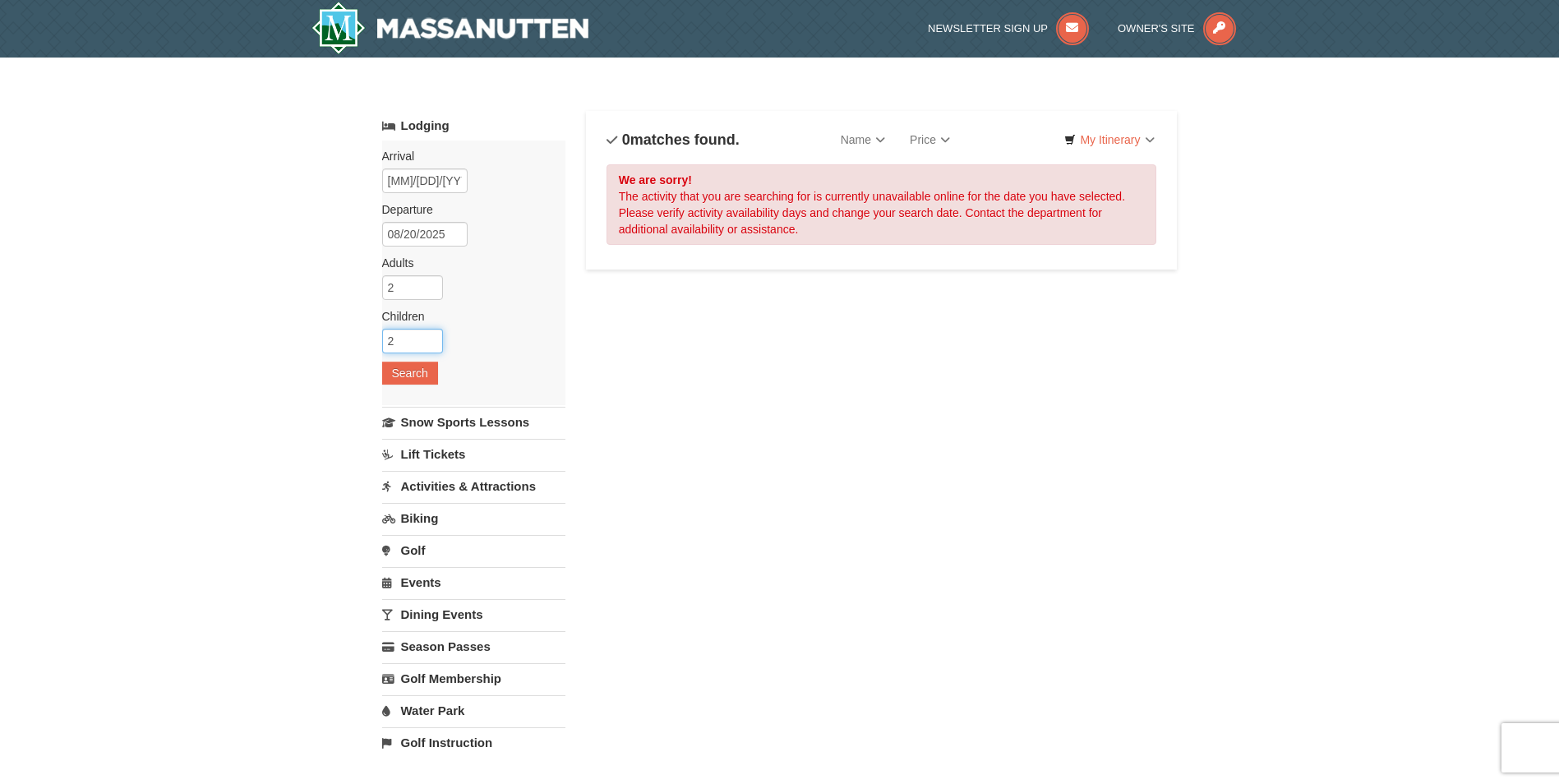 type on "2" 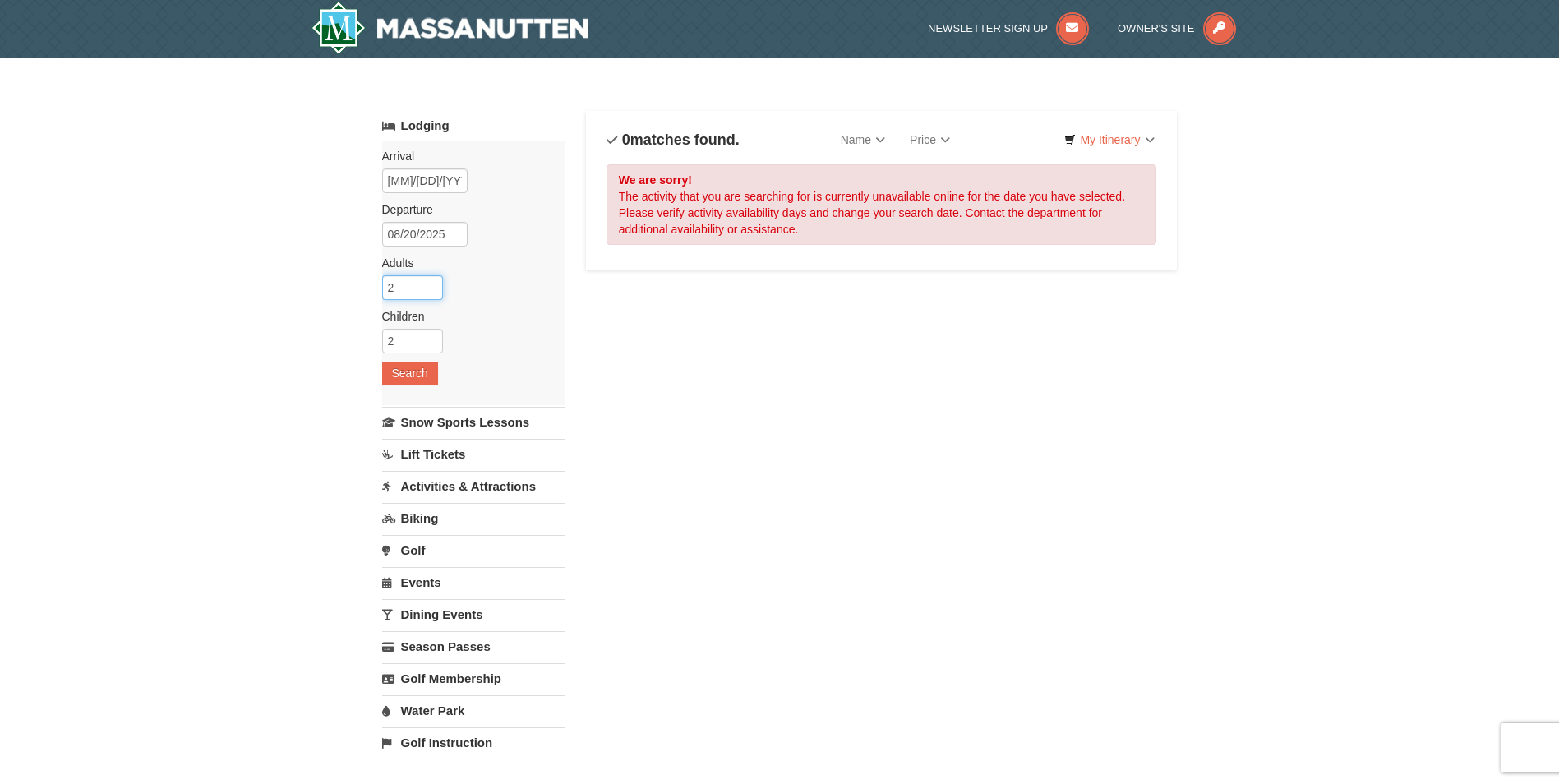 click on "2" at bounding box center [413, 288] 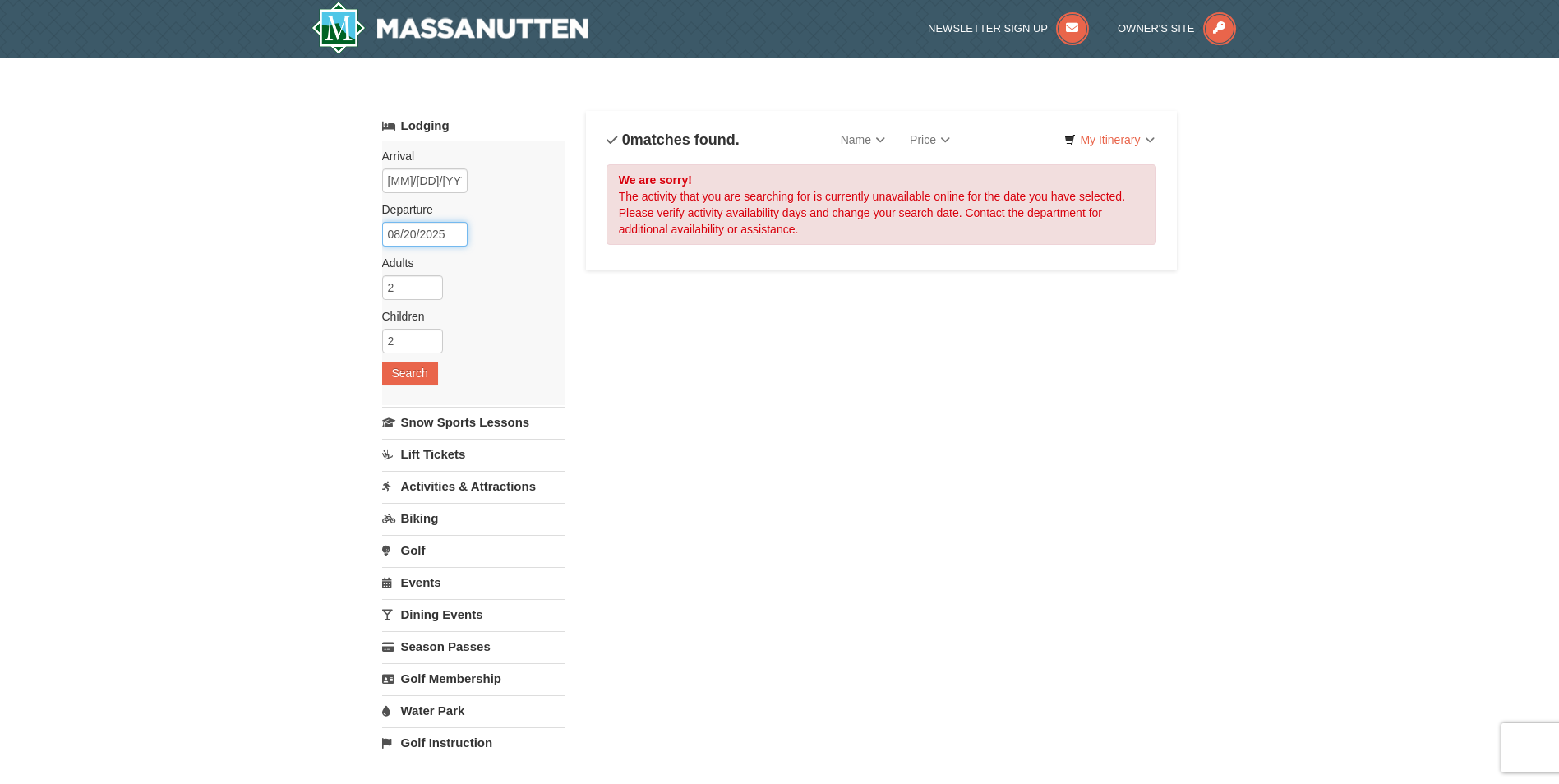 click on "08/20/2025" at bounding box center (425, 234) 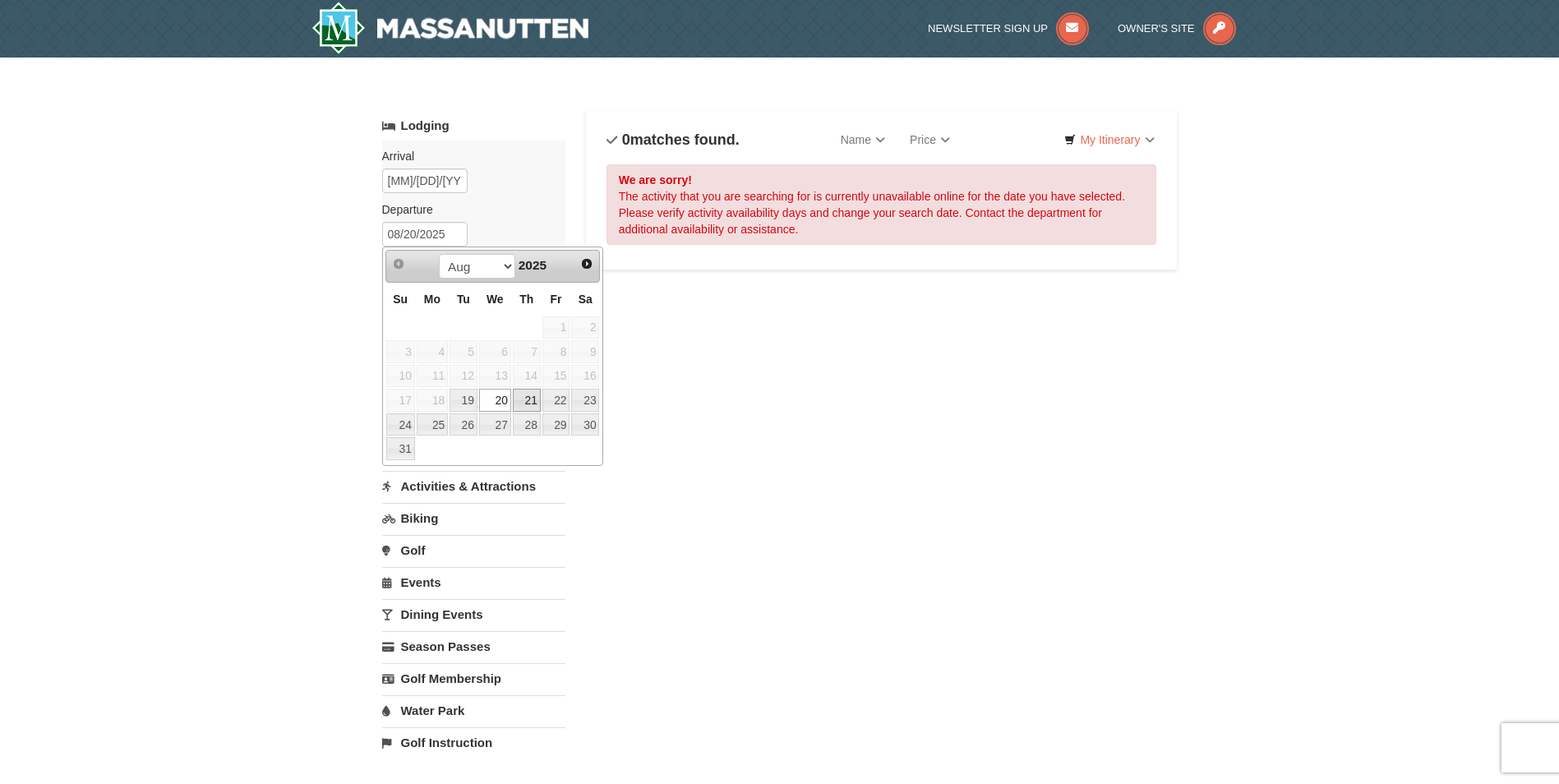 click on "21" at bounding box center (527, 400) 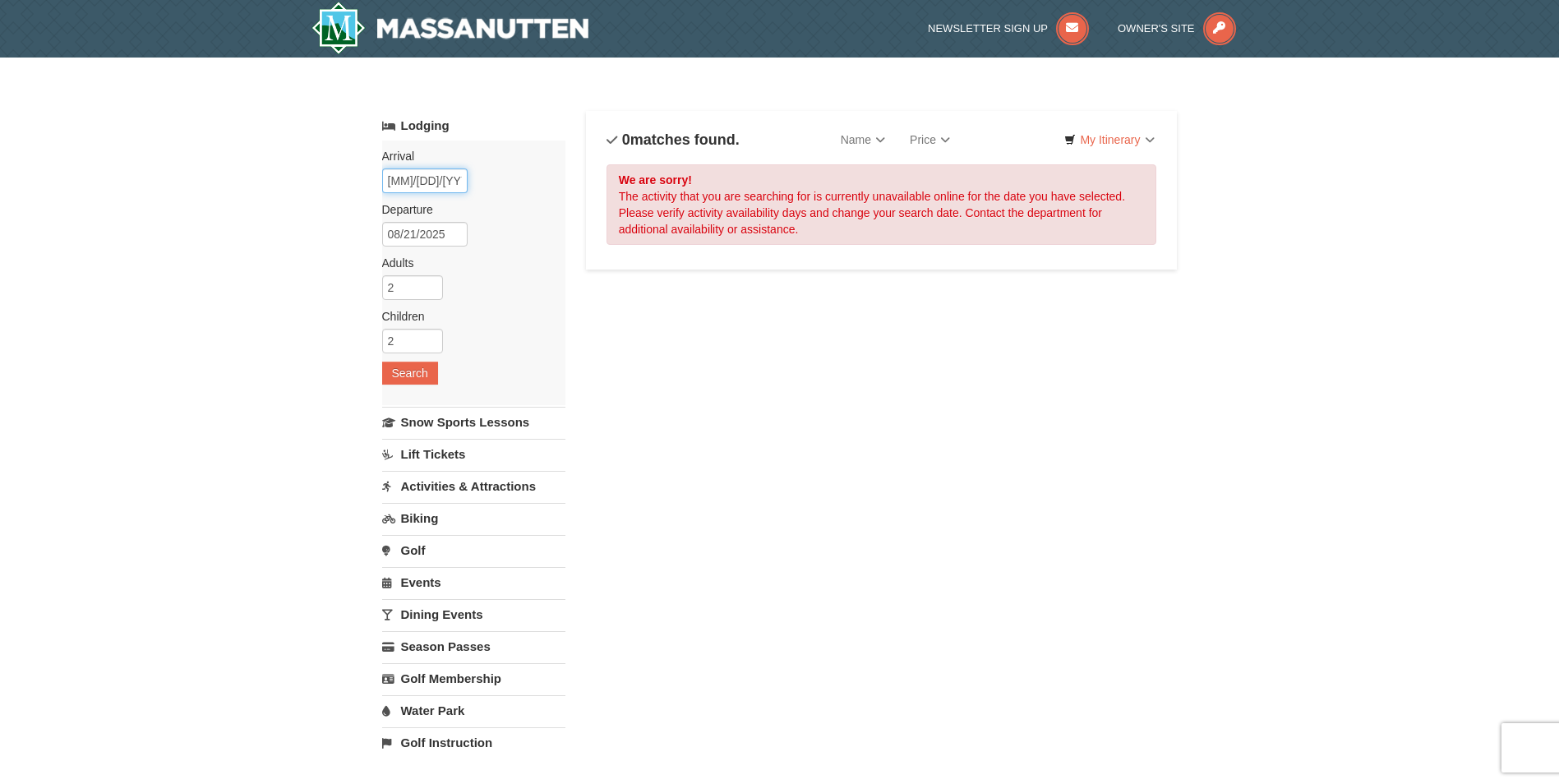 click on "08/18/2025" at bounding box center (425, 181) 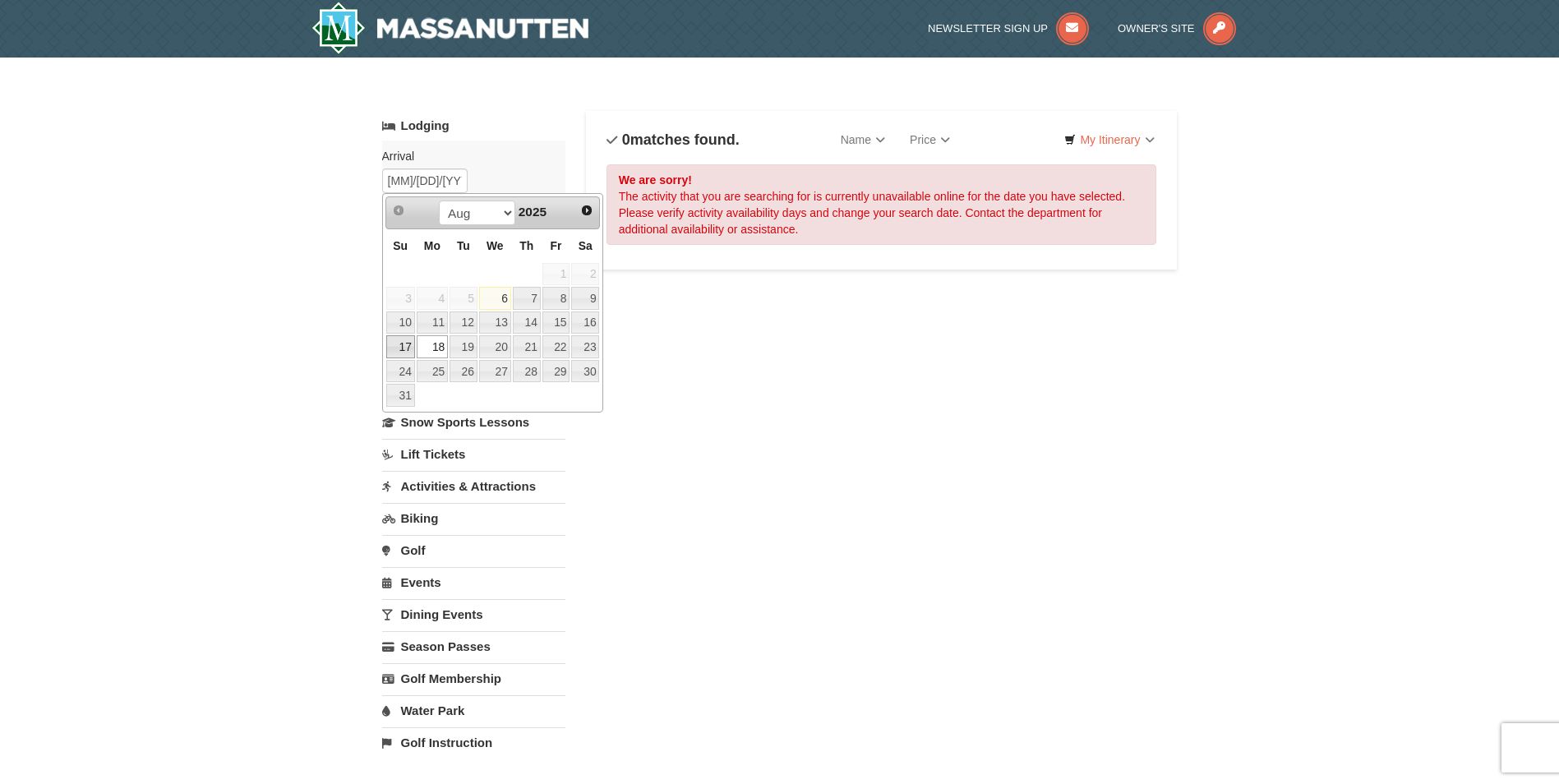 click on "17" at bounding box center [400, 347] 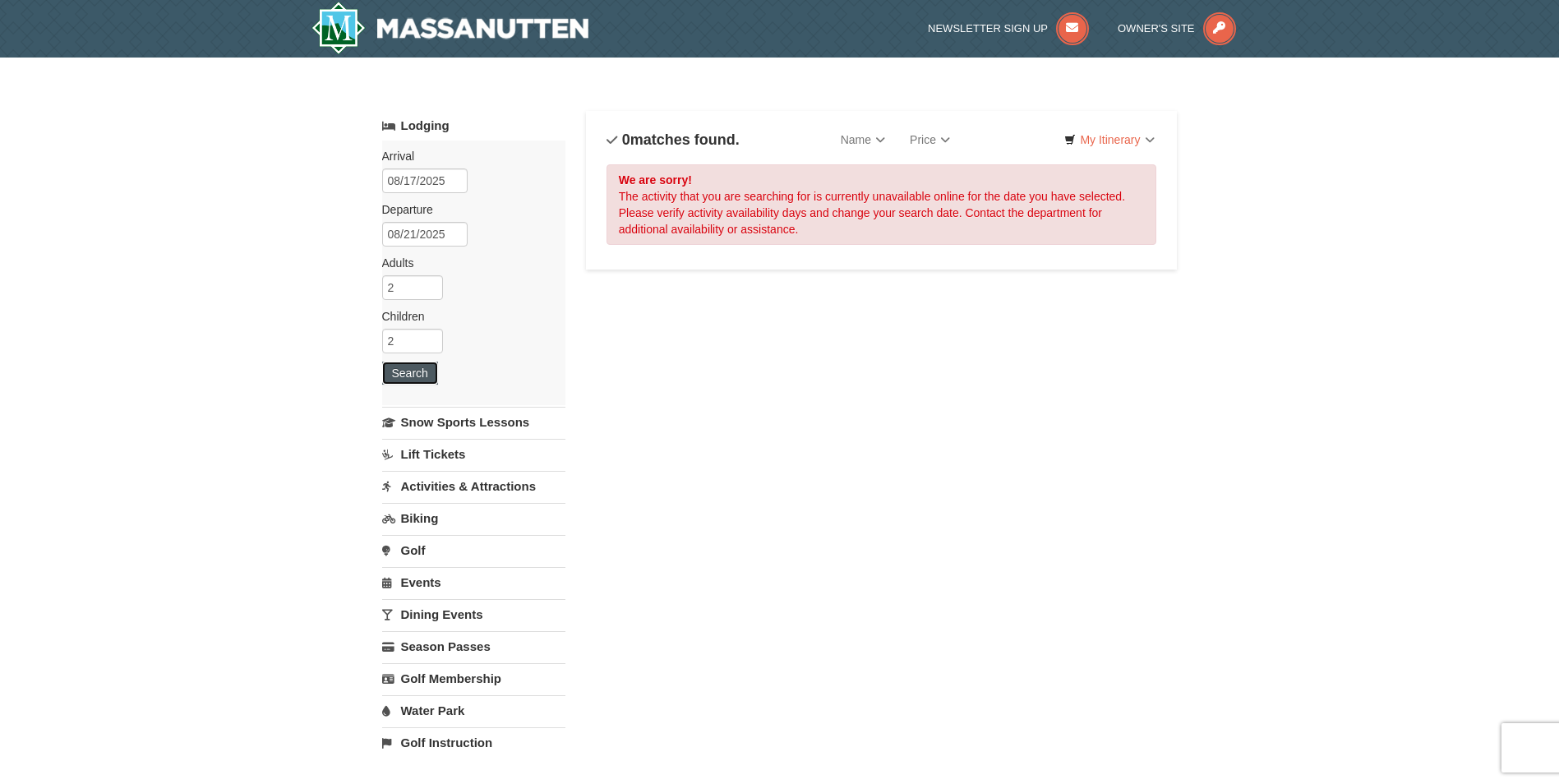 click on "Search" at bounding box center [410, 373] 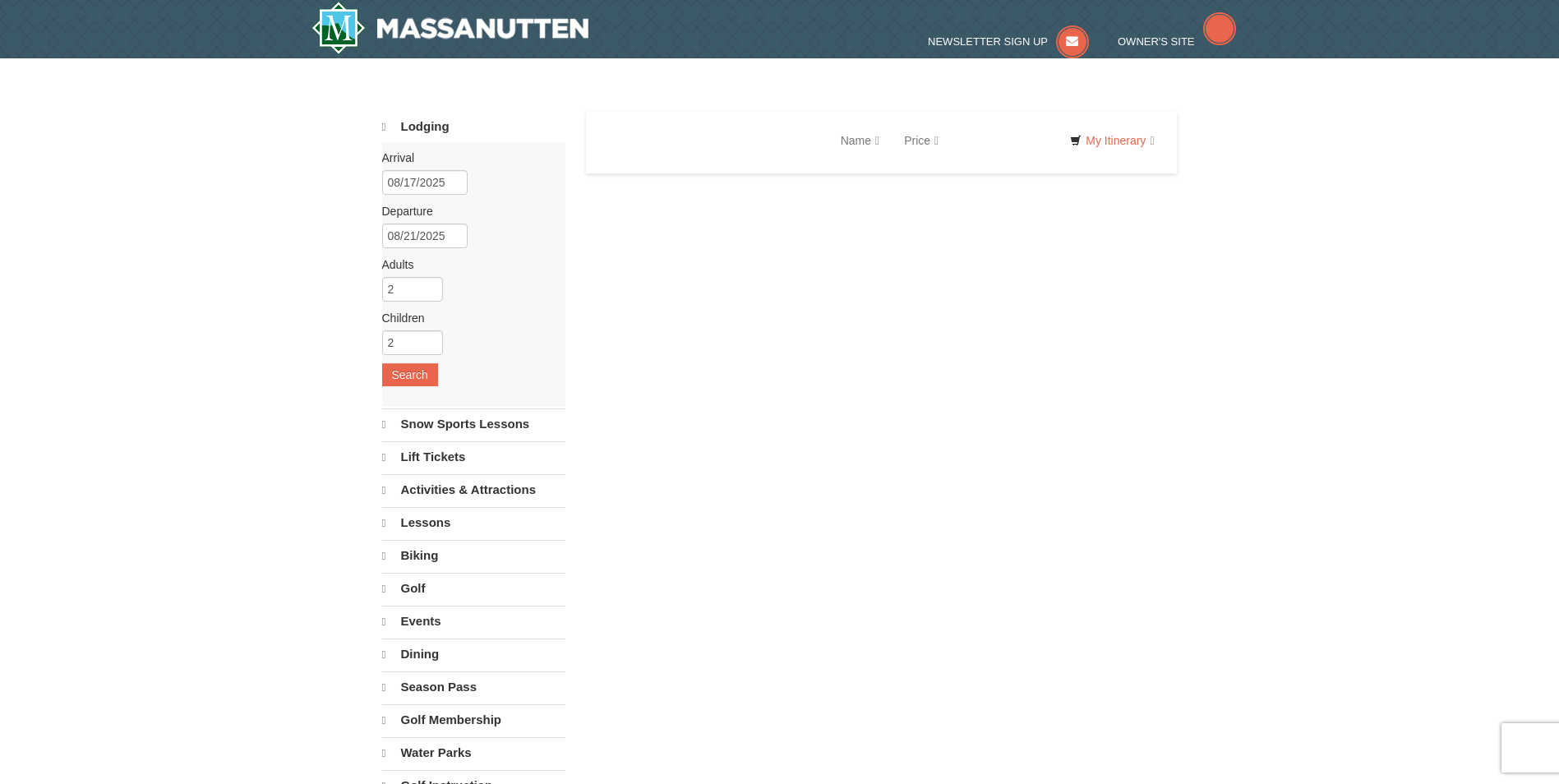 scroll, scrollTop: 0, scrollLeft: 0, axis: both 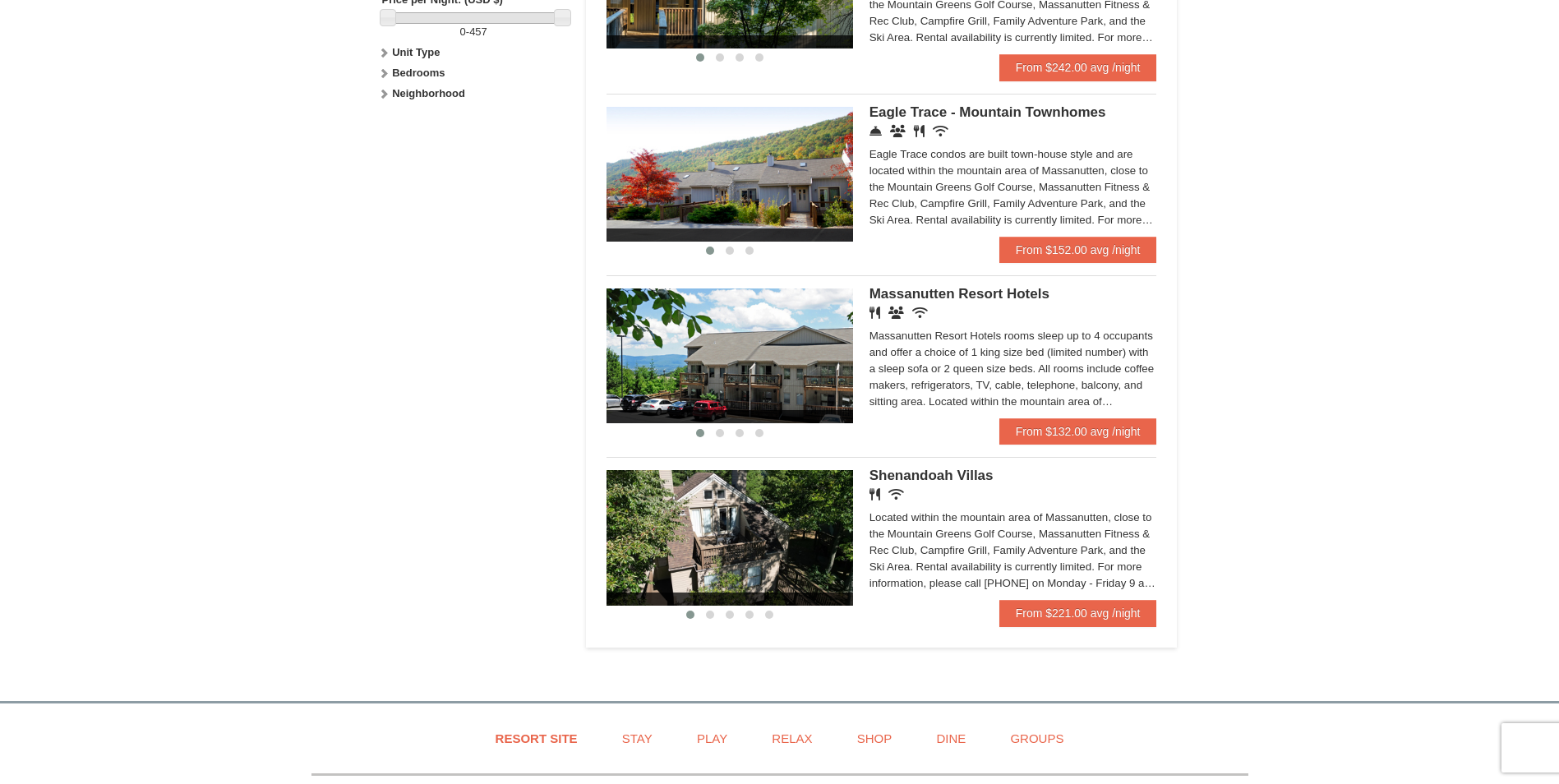 click on "Located within the mountain area of Massanutten, close to the Mountain Greens Golf Course, Massanutten Fitness & Rec Club, Campfire Grill, Family Adventure Park, and the Ski Area.
Rental availability is currently limited. For more information, please call [PHONE] on Monday - Friday 9 am - 6 pm and Saturday 9 am - 1 pm. Condo and hotel reservations are subject to a $25 change fee.
We look forward to welcoming you!" at bounding box center [1013, 551] 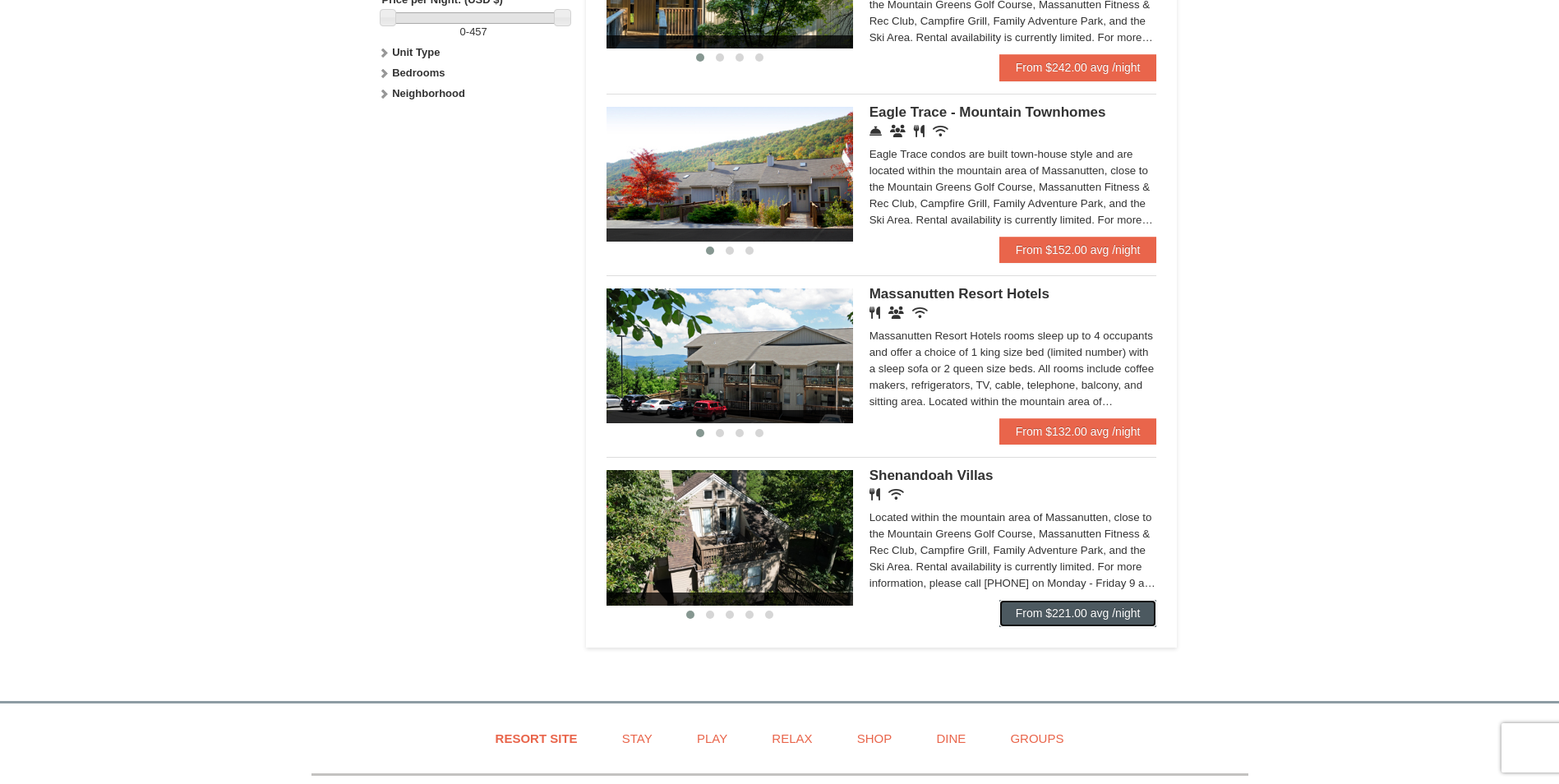 click on "From $221.00 avg /night" at bounding box center (1078, 613) 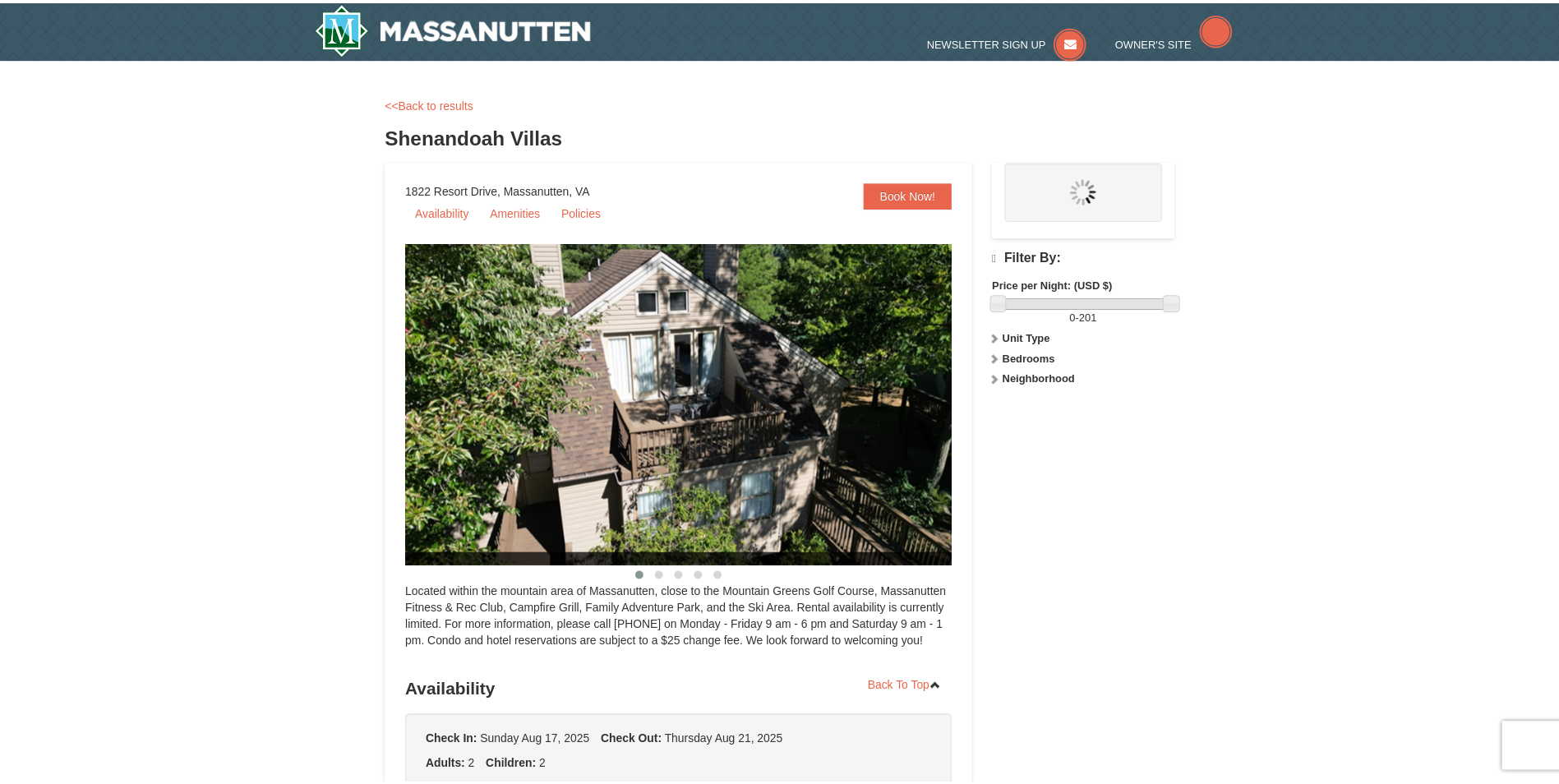 scroll, scrollTop: 0, scrollLeft: 0, axis: both 